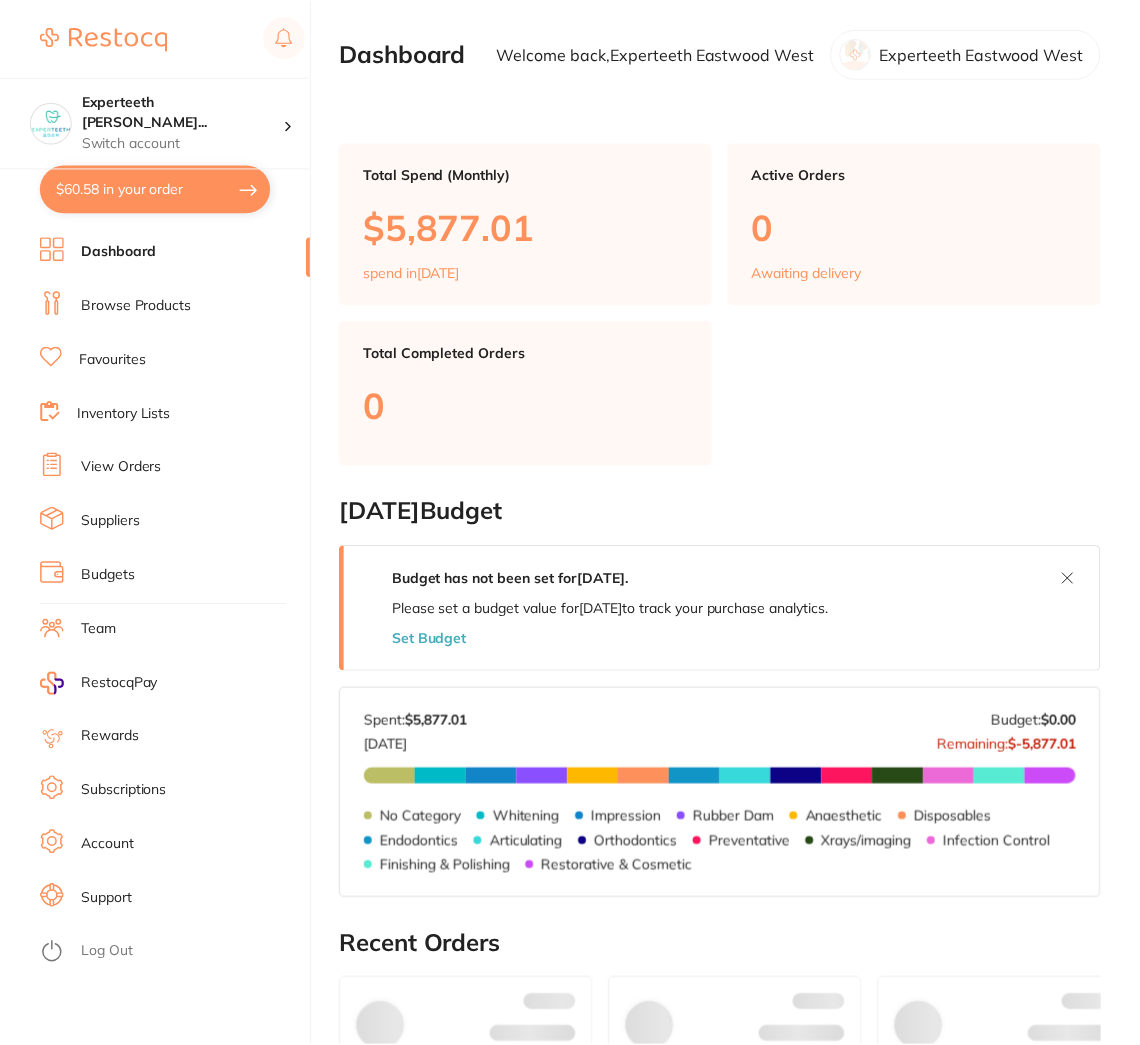 scroll, scrollTop: 0, scrollLeft: 0, axis: both 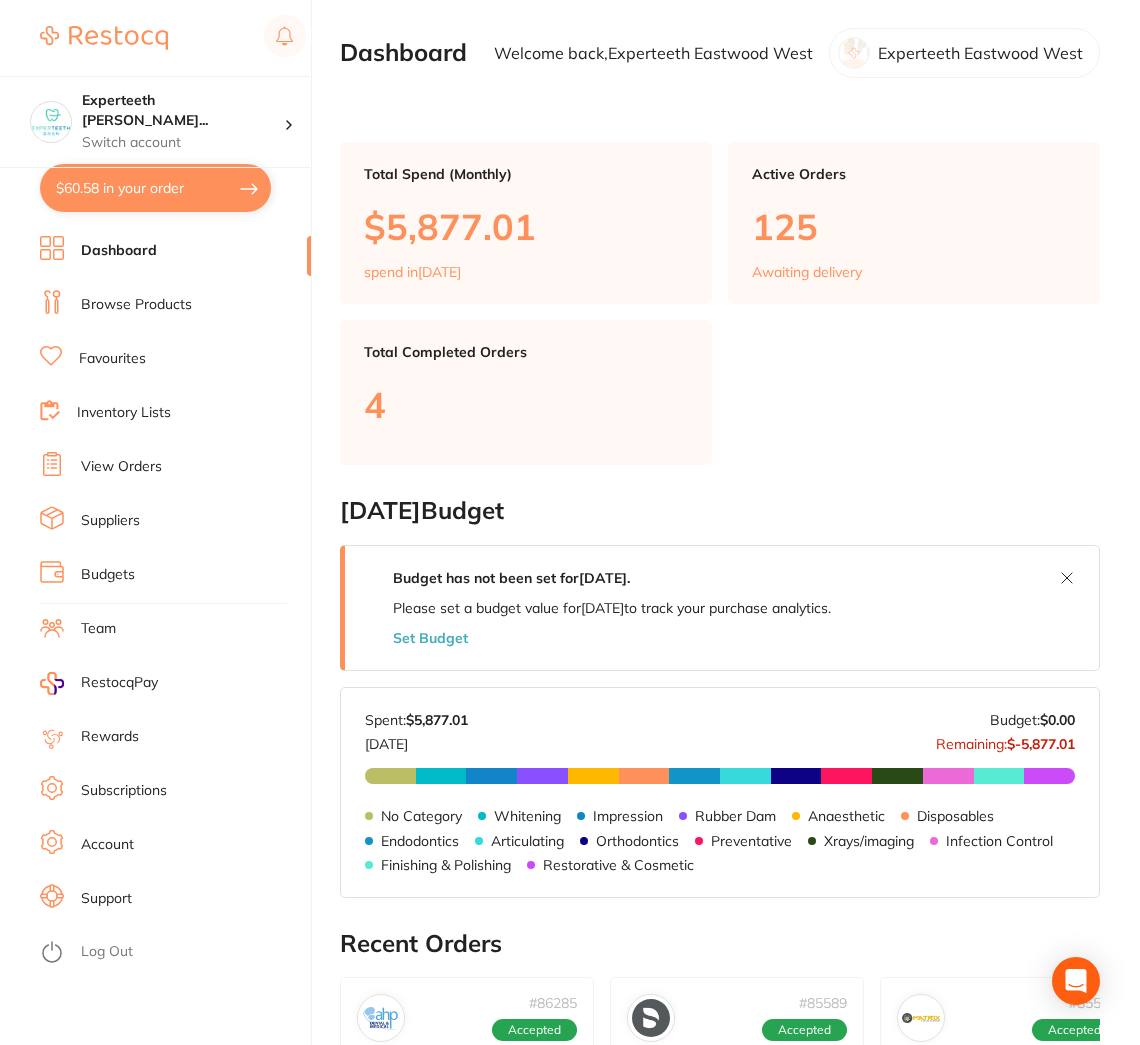 click on "$60.58   in your order" at bounding box center (155, 188) 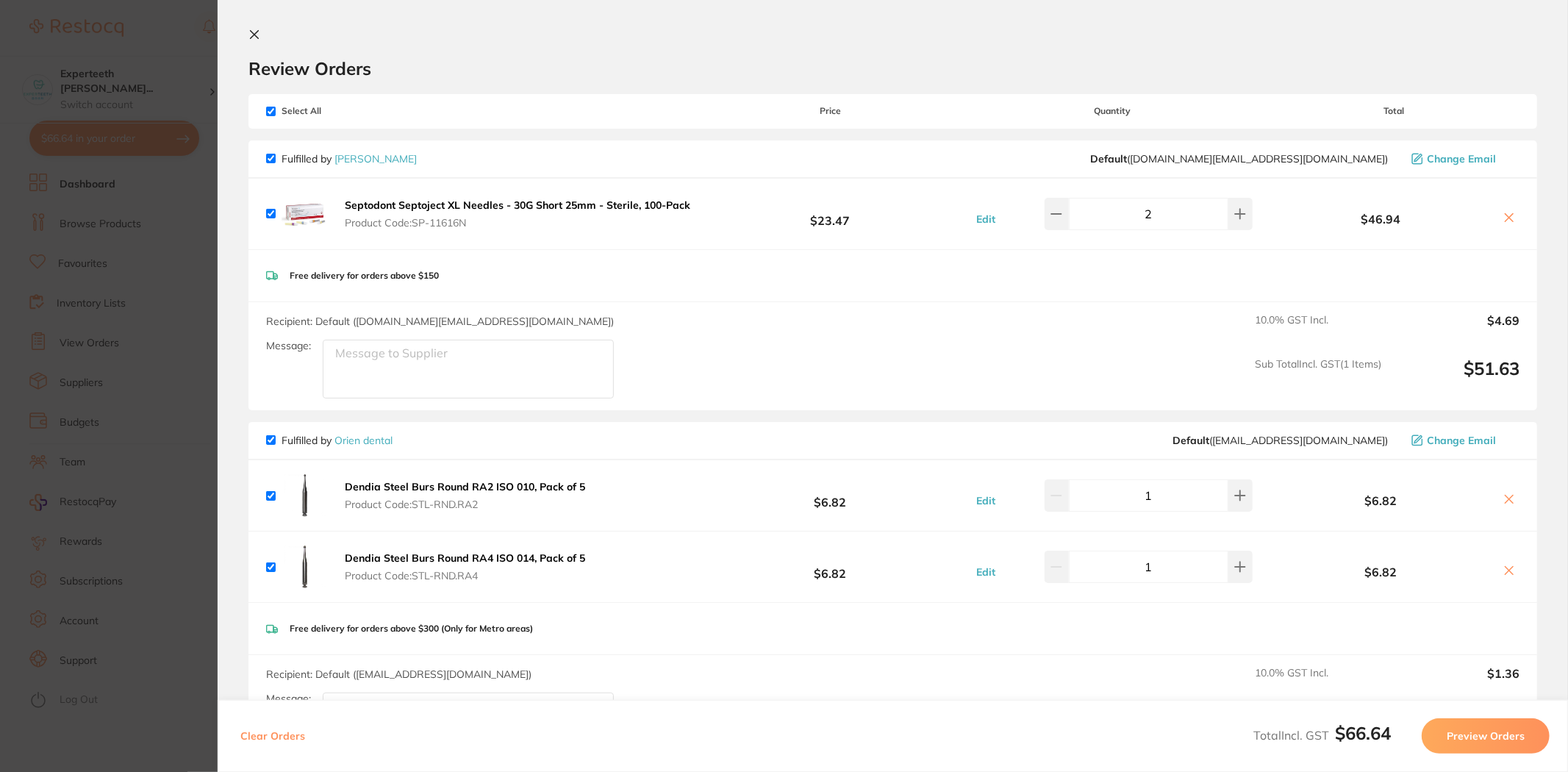 scroll, scrollTop: 0, scrollLeft: 0, axis: both 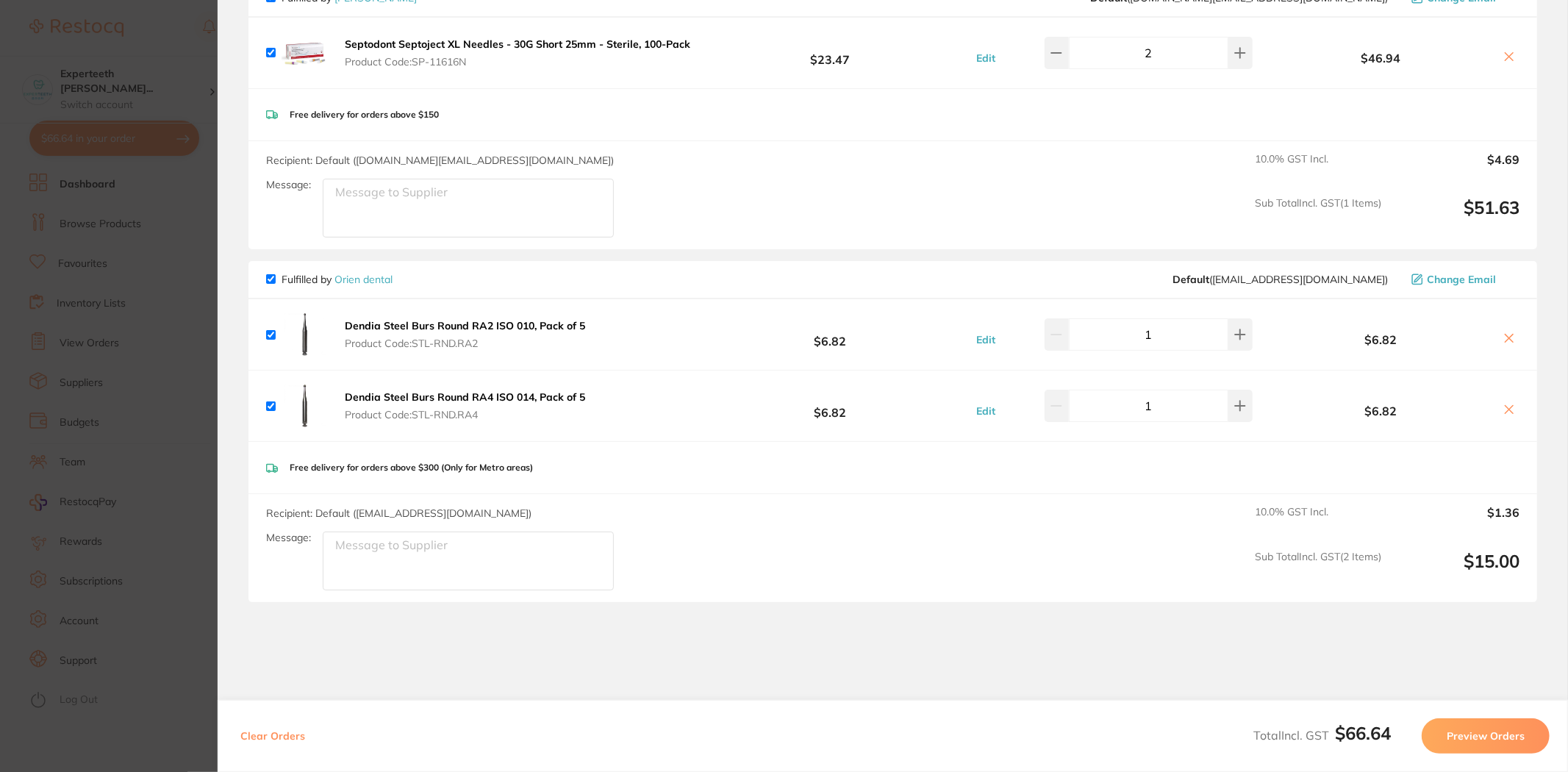 click on "Update RRP Set your pre negotiated price for this item. Item Agreed RRP (excl. GST) --   Update as new default RRP Update RRP Review Orders Your orders are being processed and we will notify you once we have placed the orders. You may close this window Back to Preview Orders [DATE] 8:57 [PERSON_NAME] # 87614 Orien dental # 87481 Deliver To Experteeth  Eastwood West ( Experteeth [GEOGRAPHIC_DATA] ) [STREET_ADDRESS][PERSON_NAME]  (02) 9858 1900 [EMAIL_ADDRESS][DOMAIN_NAME] Select All Price Quantity Total Fulfilled by   [PERSON_NAME] Default ( [DOMAIN_NAME][EMAIL_ADDRESS][DOMAIN_NAME] ) Change Email   Septodont Septoject XL Needles - 30G Short 25mm - Sterile, 100-Pack   Product Code:  SP-11616N     $23.47 Edit     2         $46.94   Septodont Septoject XL Needles - 30G Short 25mm - Sterile, 100-Pack   Product Code:  SP-11616N     $23.47 Edit     2         Free delivery for orders above $150 Recipient: Default ( [DOMAIN_NAME][EMAIL_ADDRESS][DOMAIN_NAME] ) Message: 10.0 % GST Incl. $4.69 Sub Total  Incl. GST (" at bounding box center [784, 386] 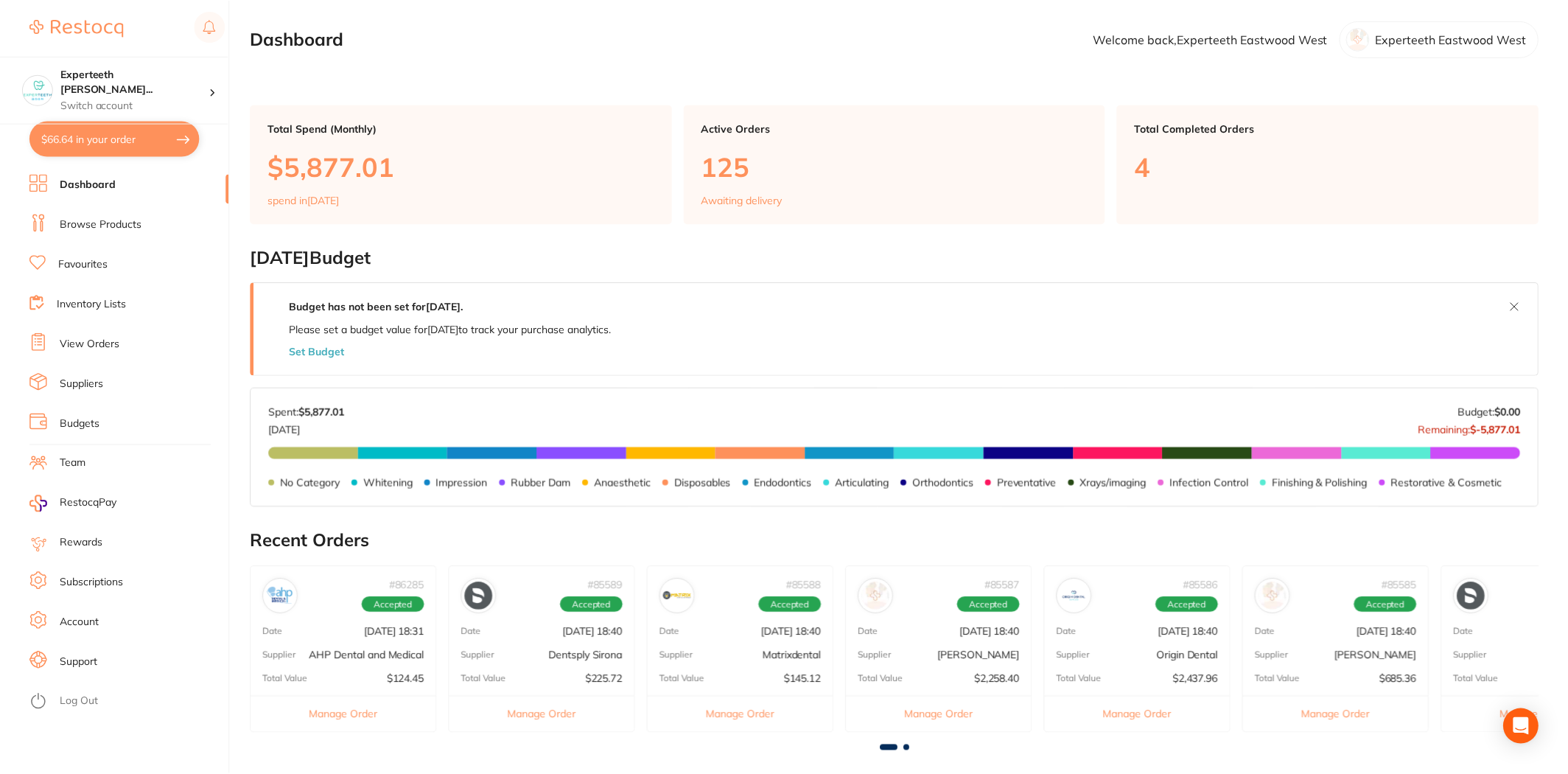 scroll, scrollTop: 411, scrollLeft: 0, axis: vertical 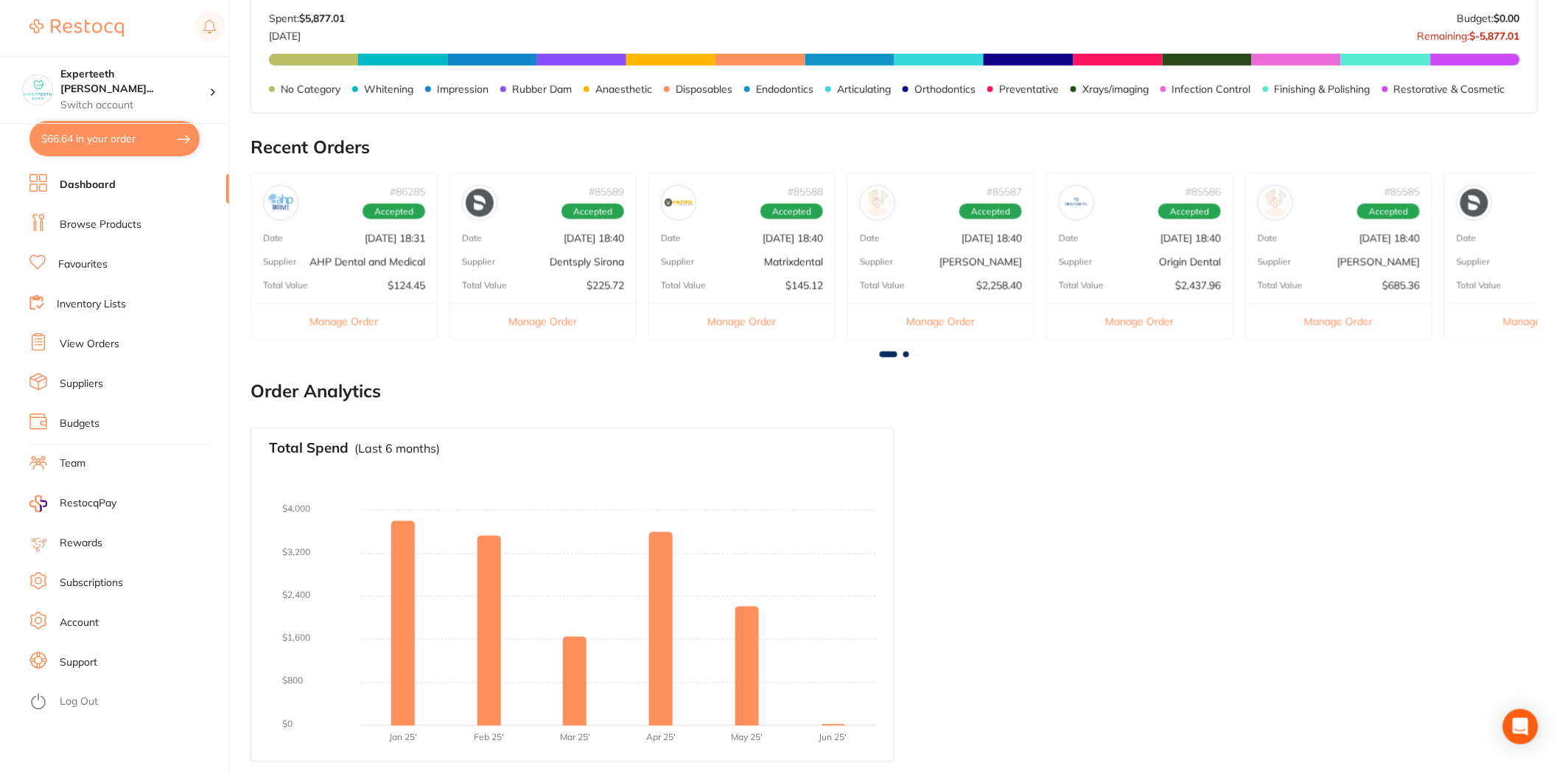 click on "Inventory Lists" at bounding box center [91, 304] 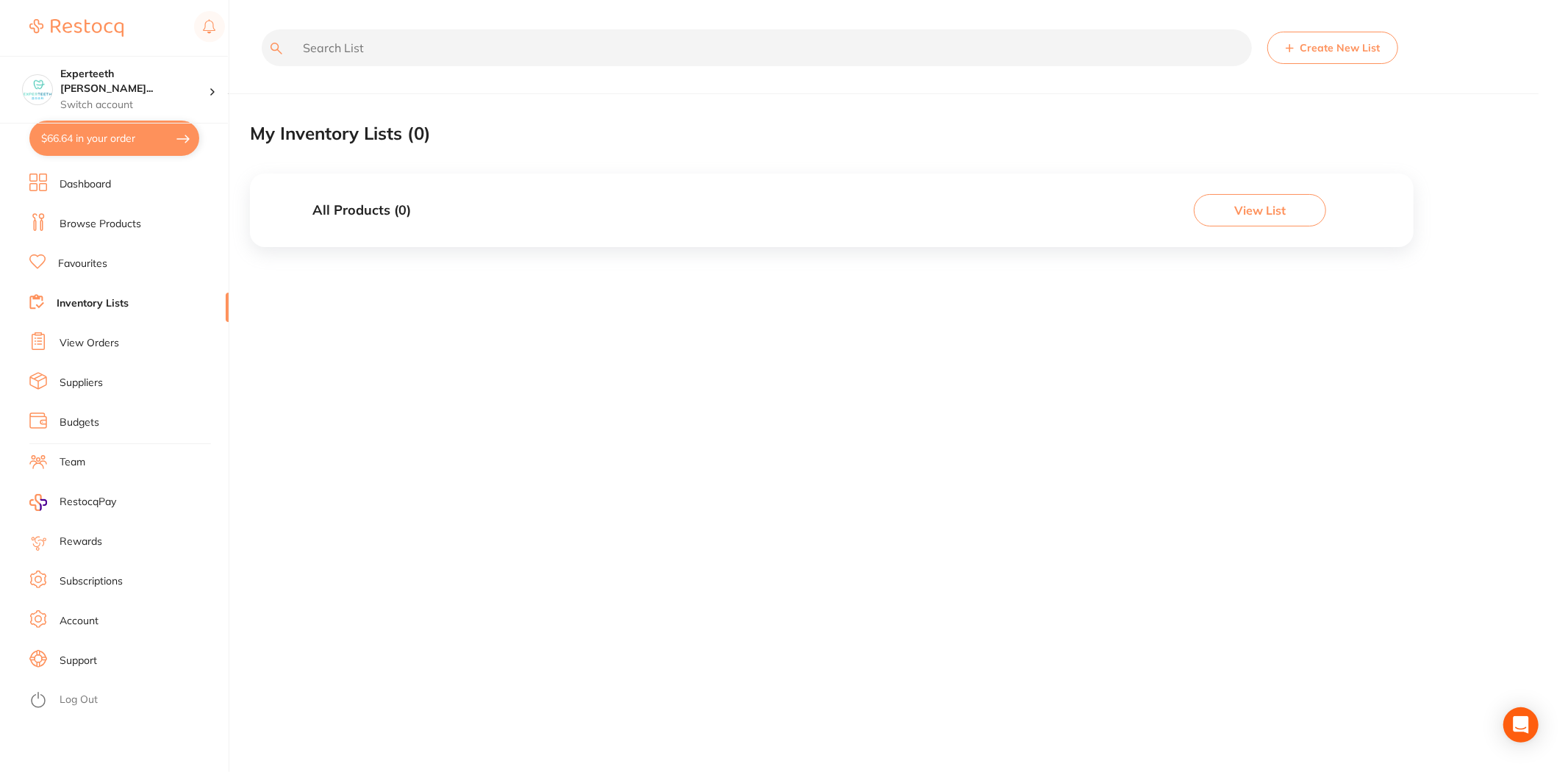 click on "View Orders" at bounding box center [129, 343] 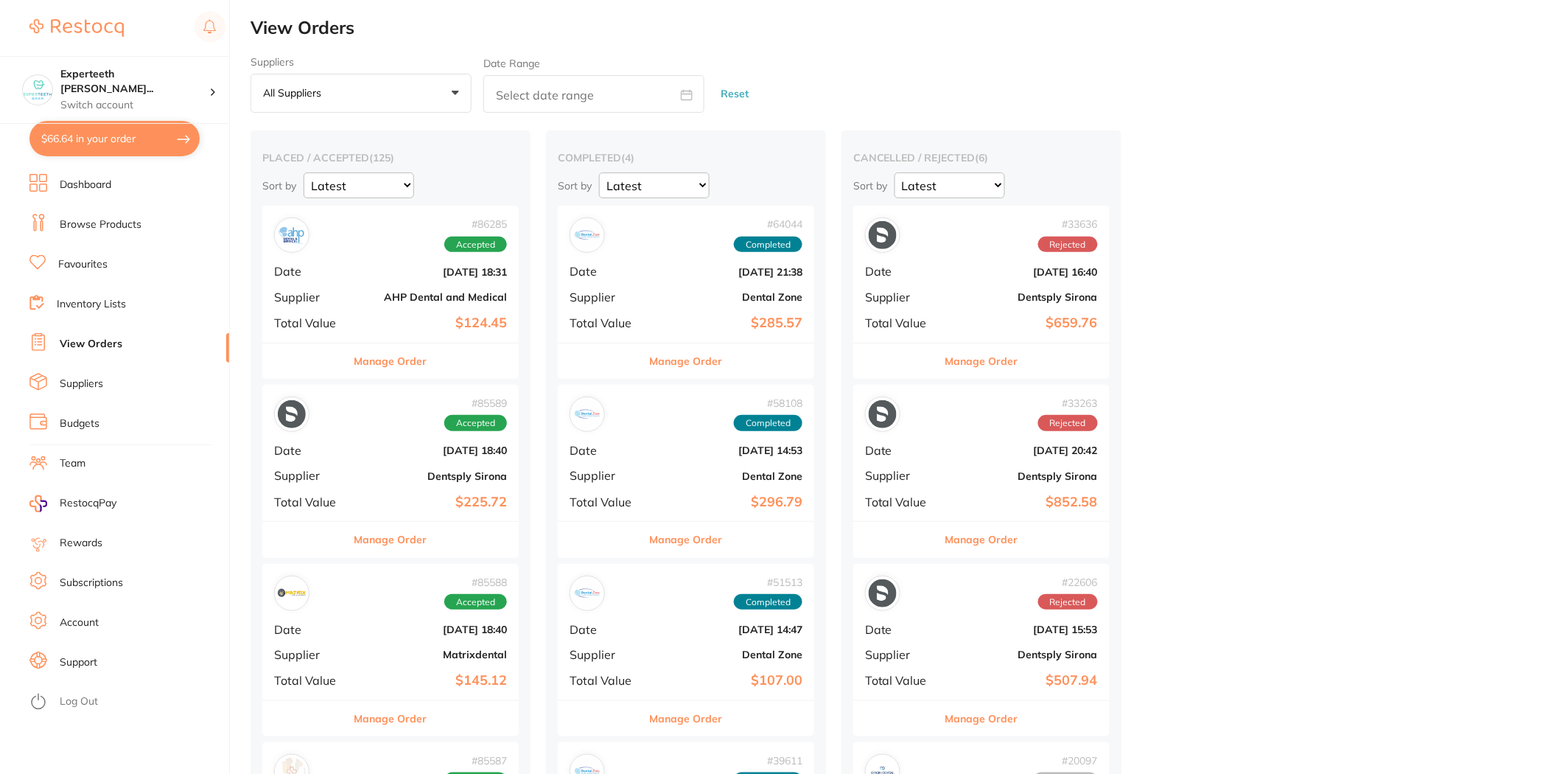 click on "Inventory Lists" at bounding box center (91, 304) 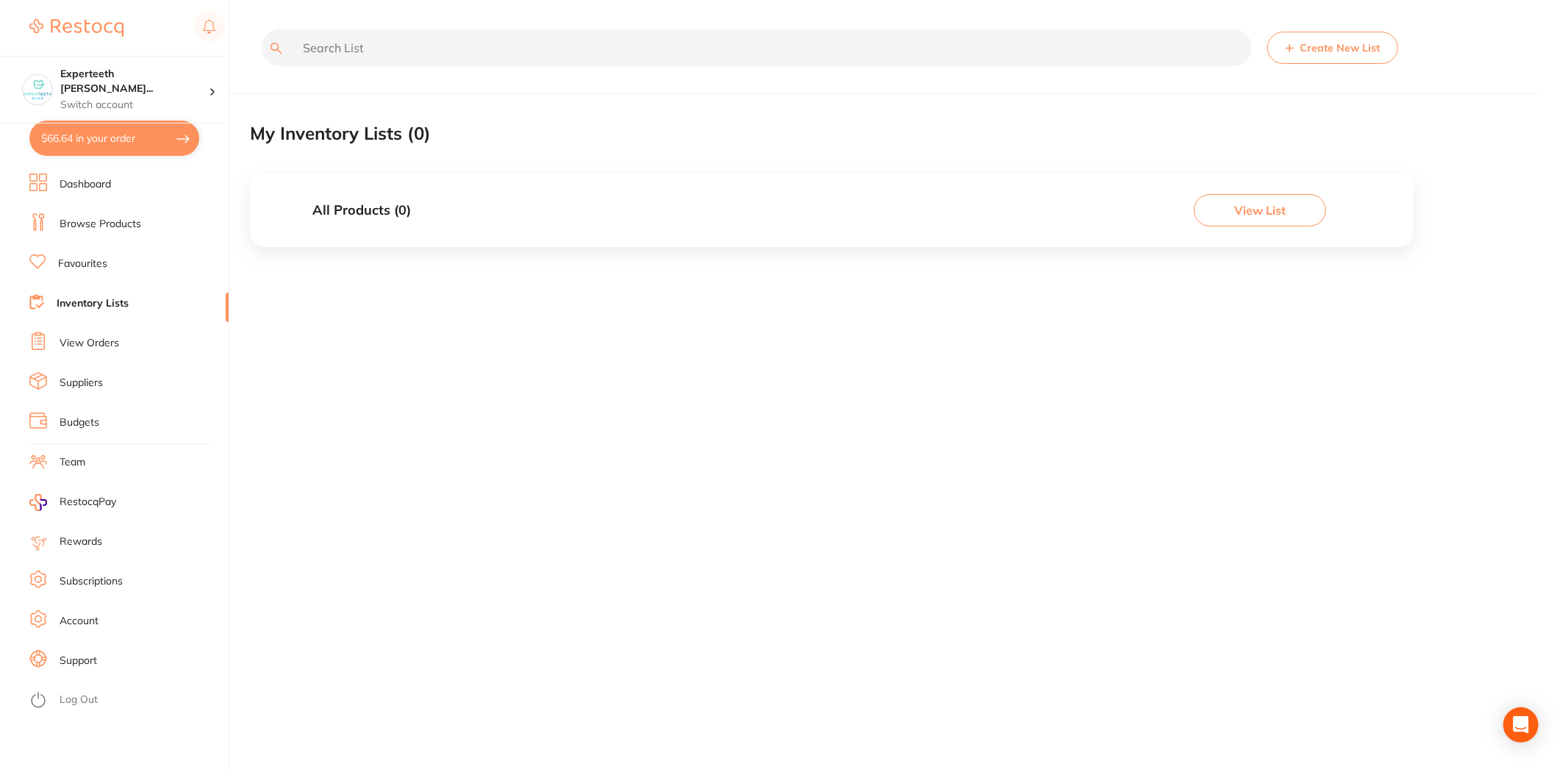 click on "Inventory Lists" at bounding box center (93, 304) 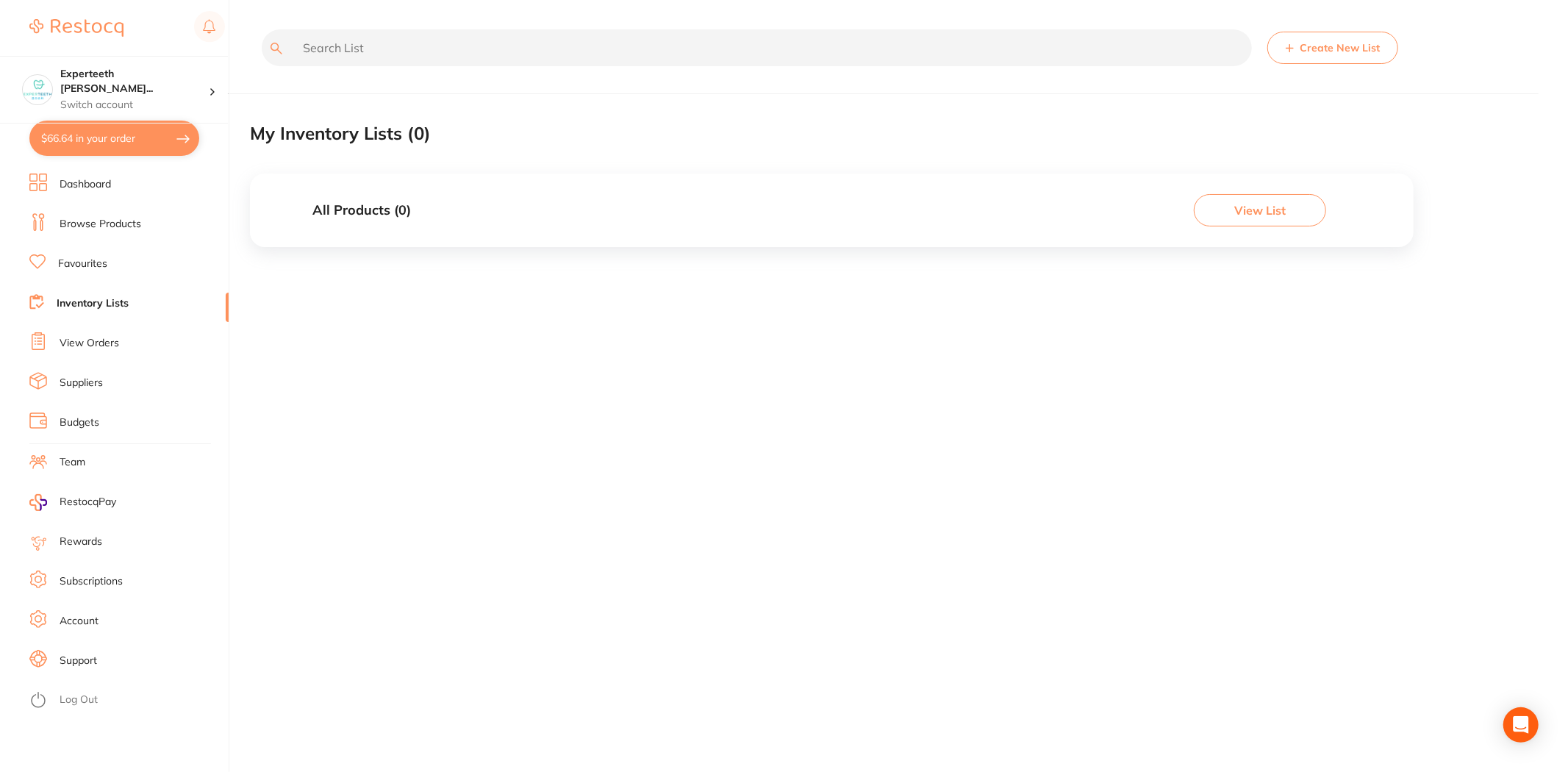 click on "Dashboard Browse Products Favourites Inventory Lists View Orders Suppliers Budgets Team RestocqPay Rewards Subscriptions Account Support Log Out" at bounding box center [129, 473] 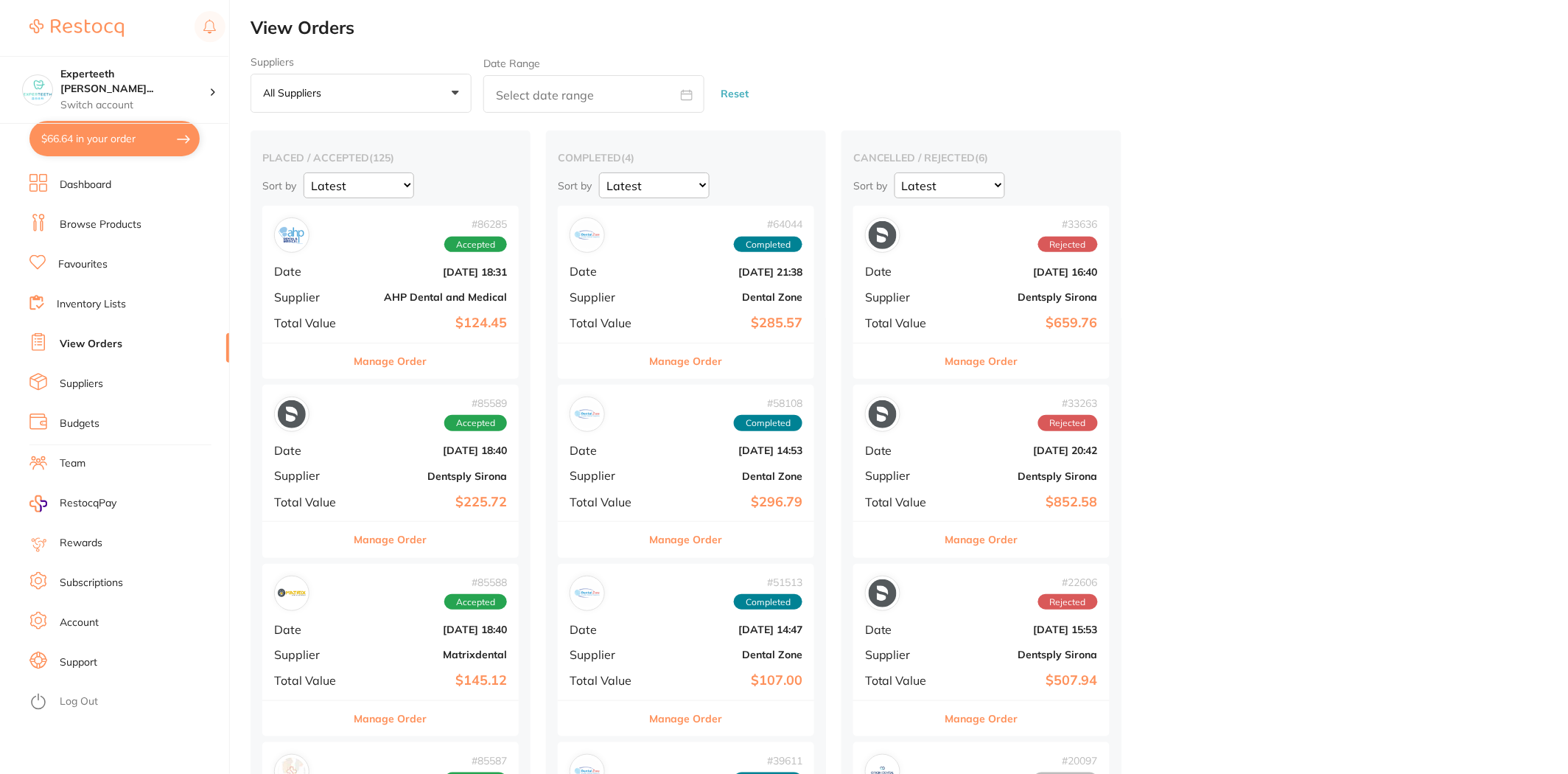 click on "Inventory Lists" at bounding box center [91, 304] 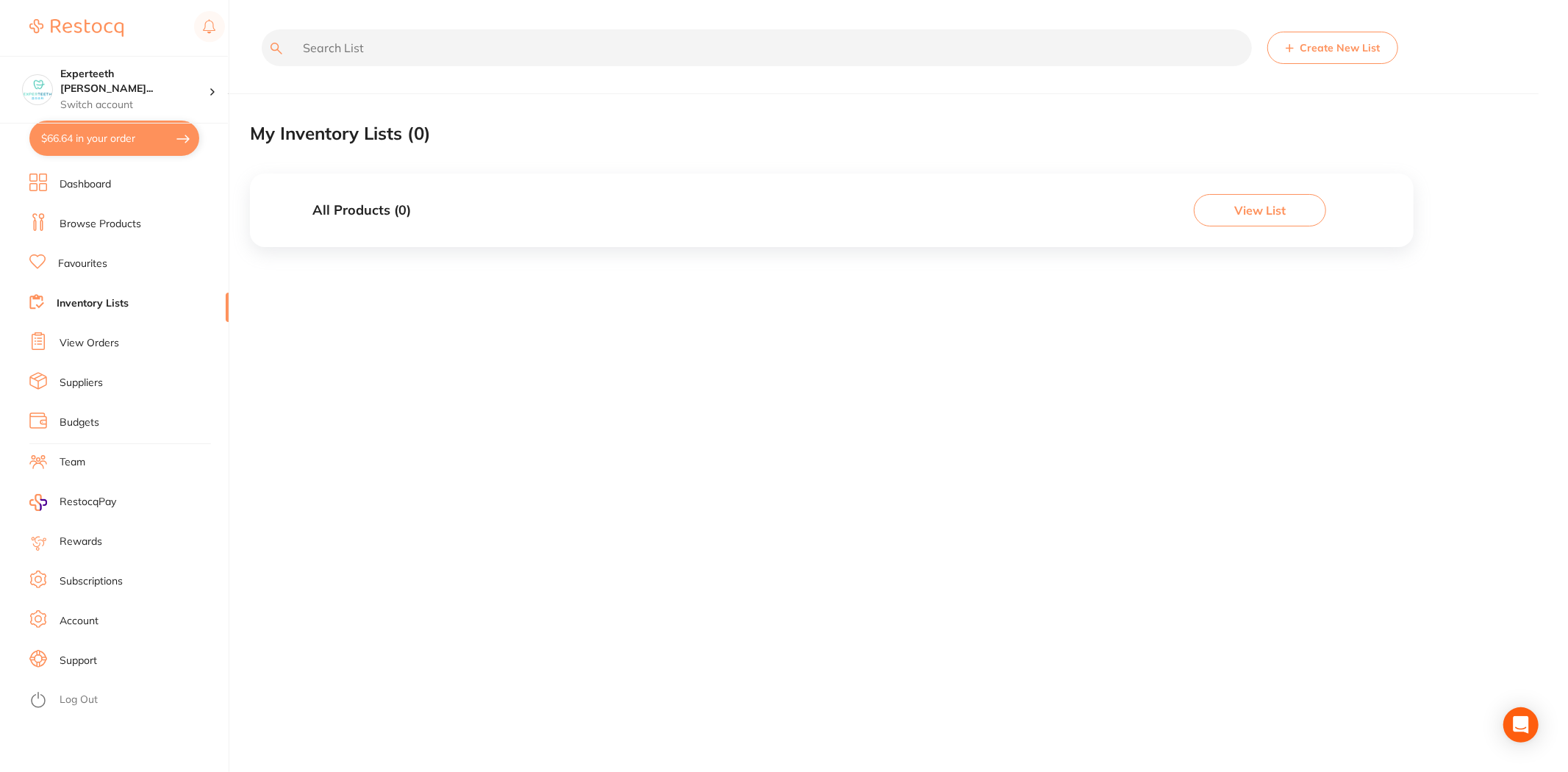click on "View Orders" at bounding box center (89, 343) 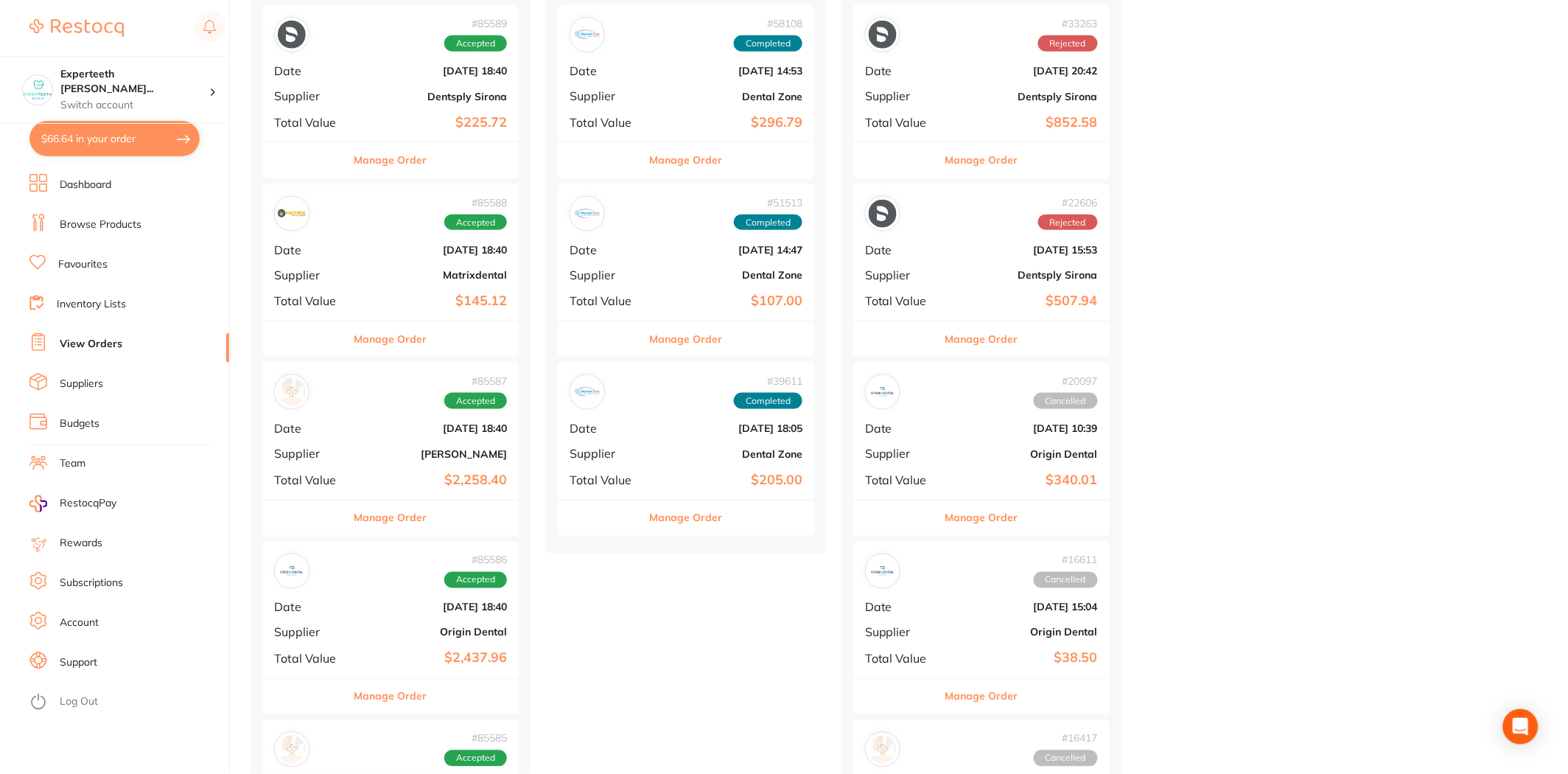 scroll, scrollTop: 409, scrollLeft: 0, axis: vertical 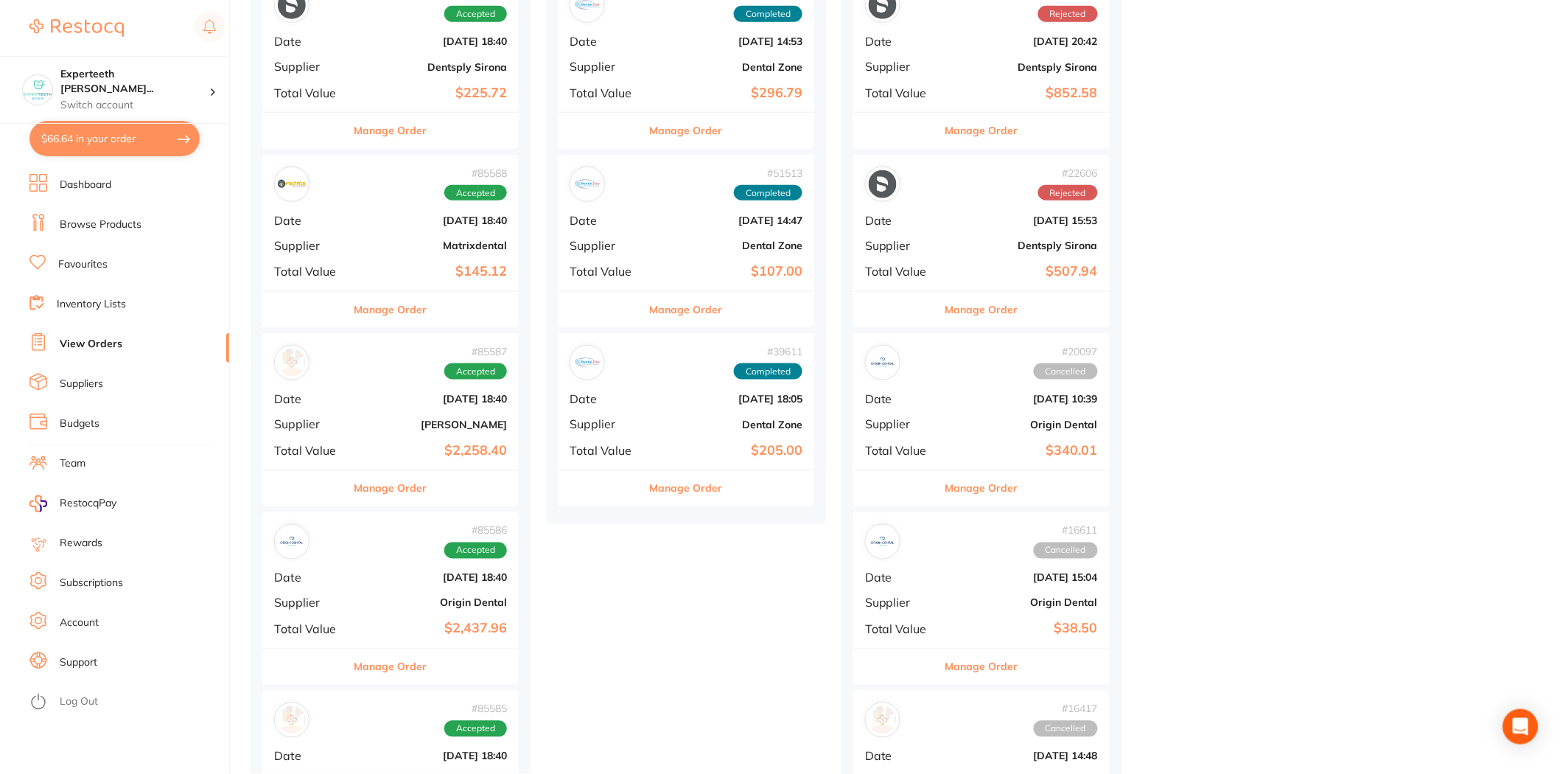 click on "Manage Order" at bounding box center [391, 489] 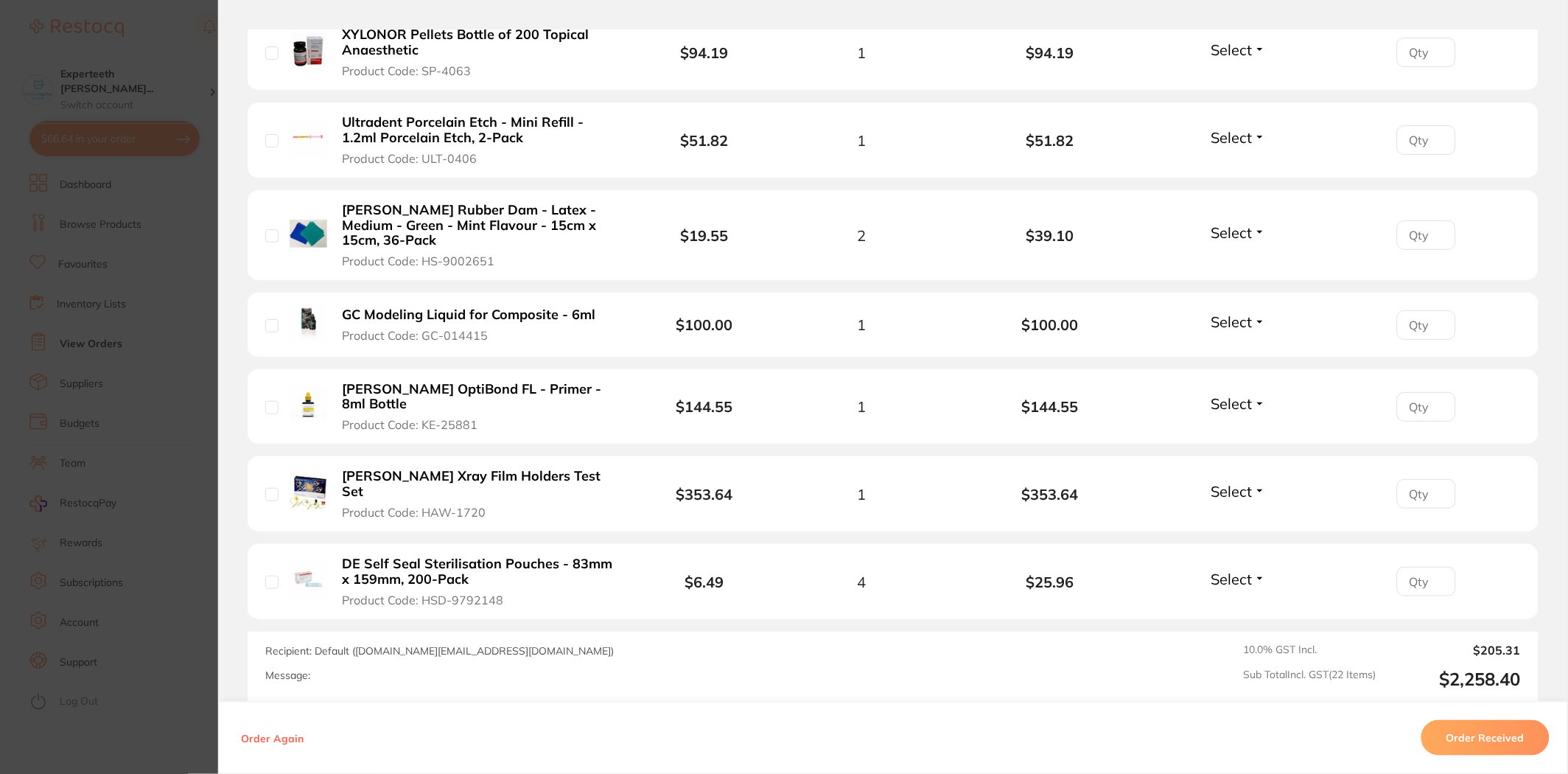 scroll, scrollTop: 1883, scrollLeft: 0, axis: vertical 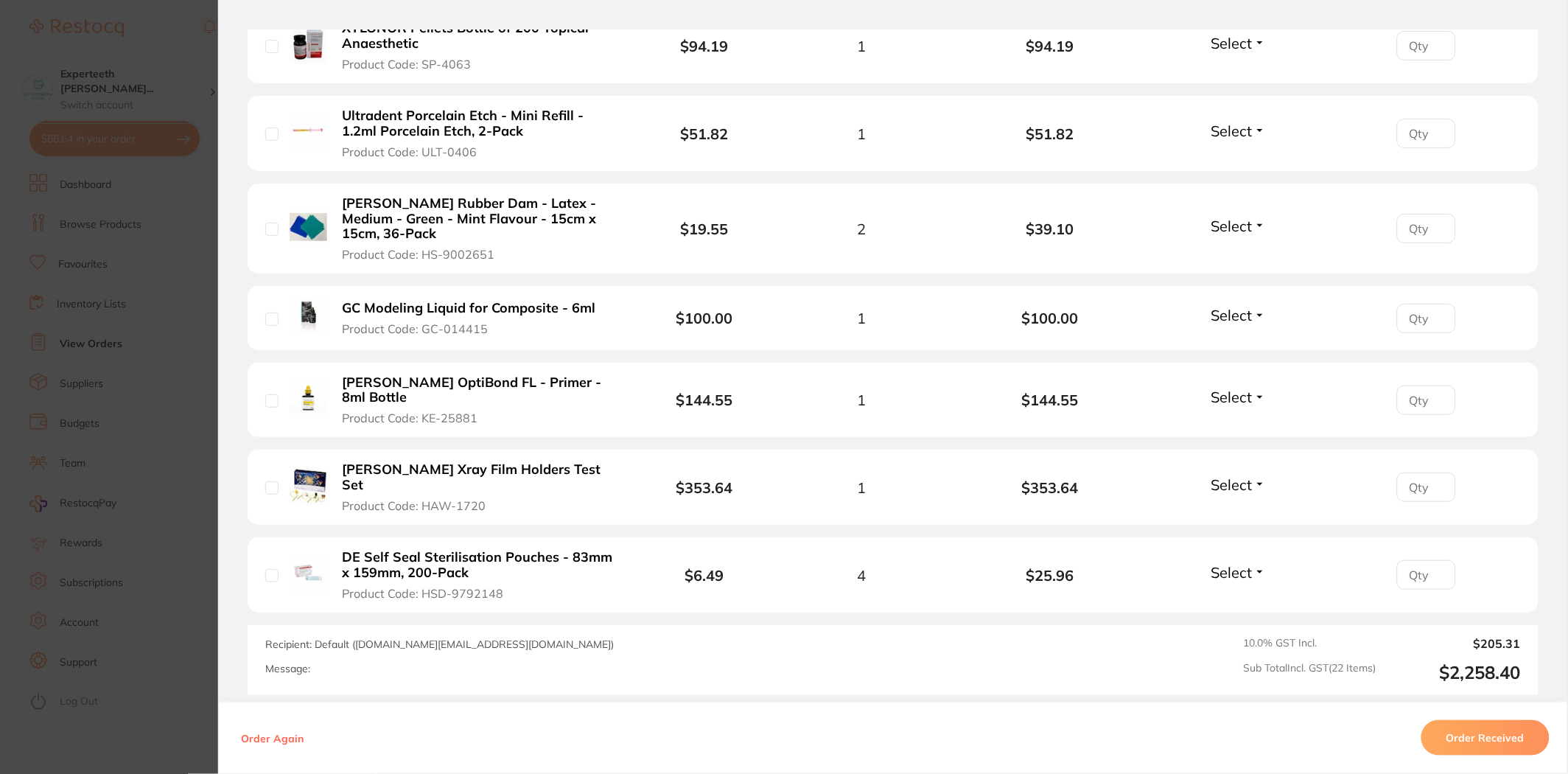 click on "DE Self Seal Sterilisation Pouches - 83mm x 159mm, 200-Pack" at bounding box center (479, 565) 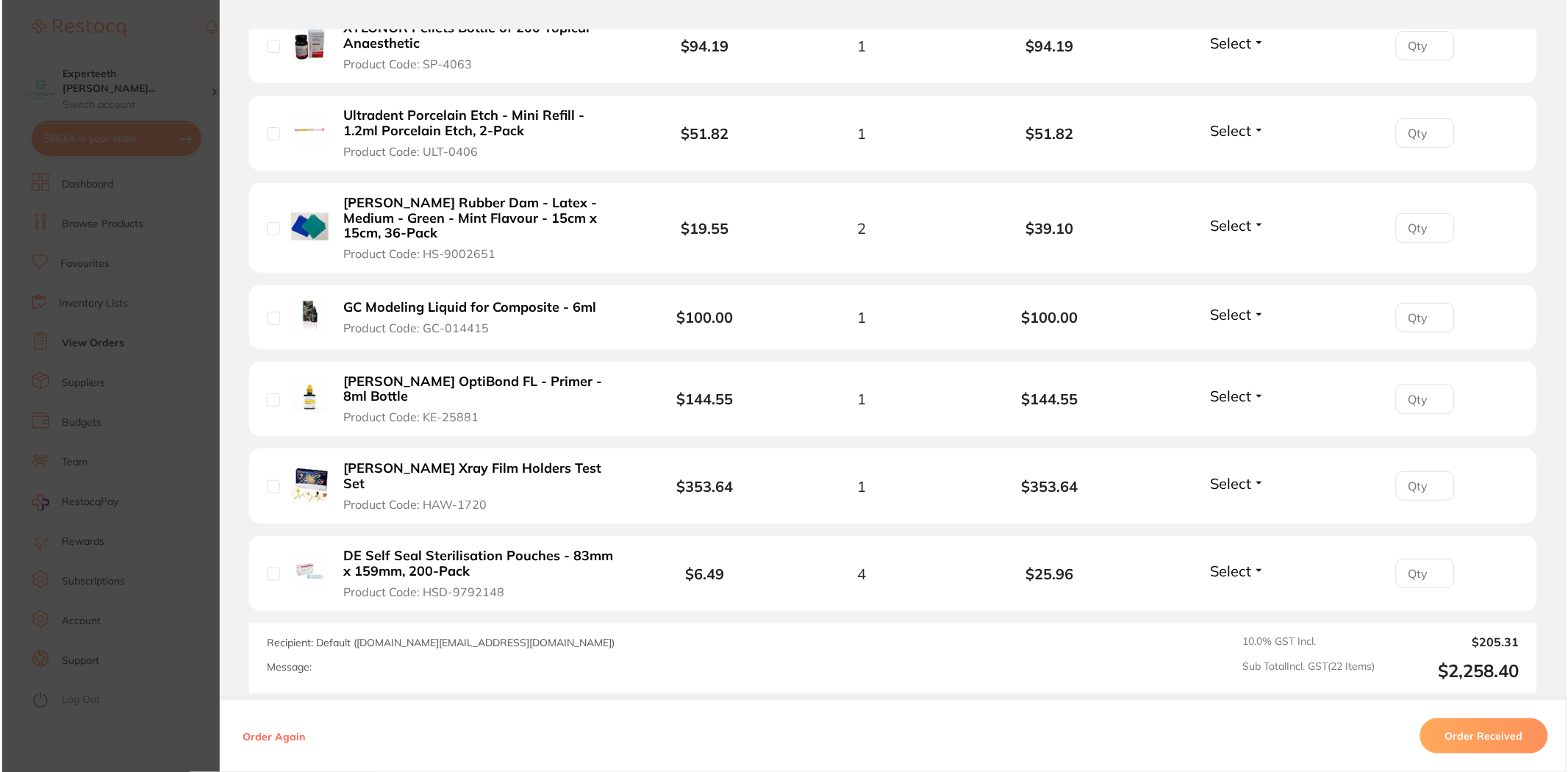 scroll, scrollTop: 0, scrollLeft: 0, axis: both 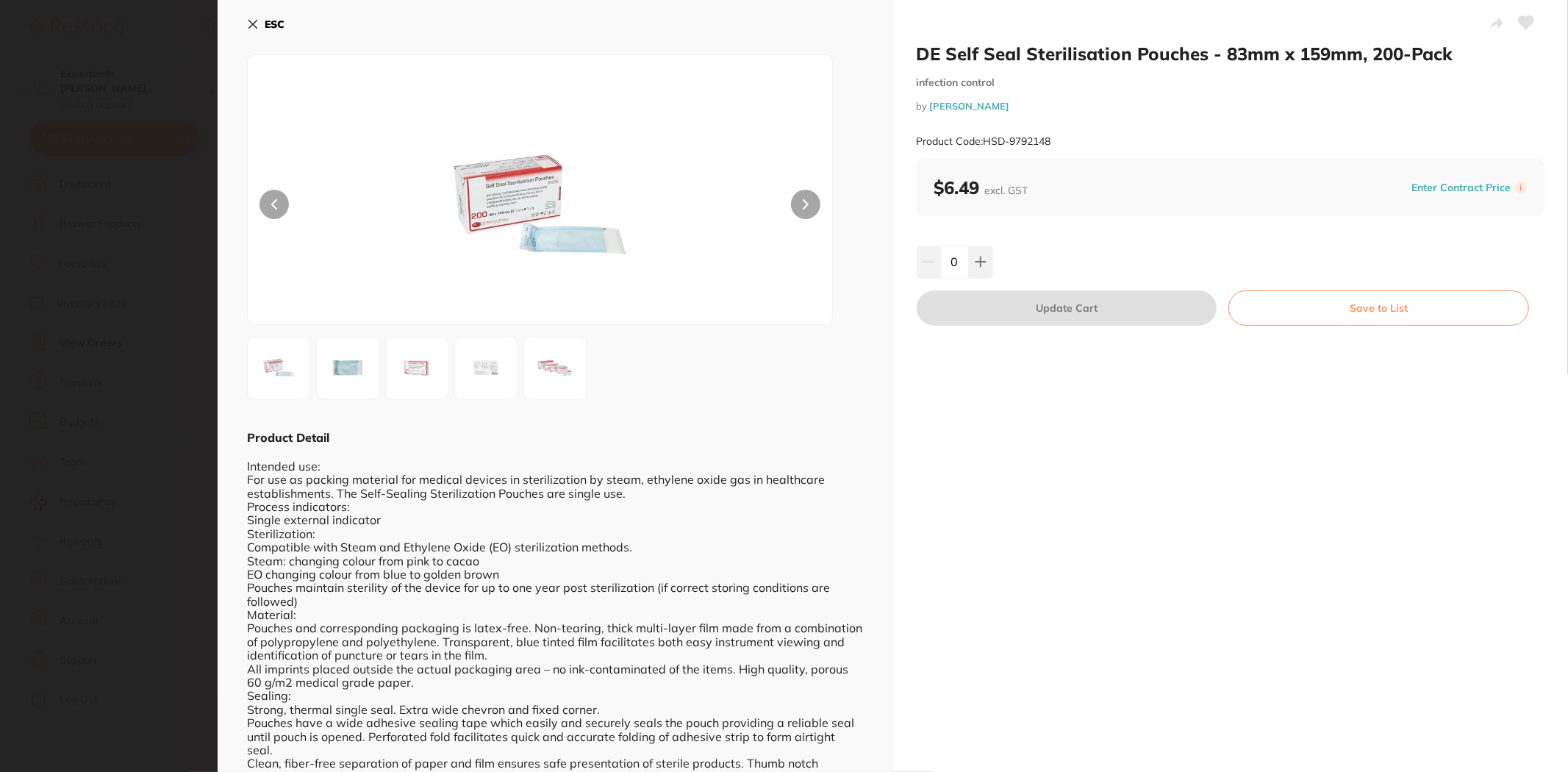 click on "DE Self Seal Sterilisation Pouches - 83mm x 159mm, 200-Pack infection control by   [PERSON_NAME] Product Code:  HSD-9792148 ESC         Product Detail
Intended use:
For use as packing material for medical devices in sterilization by steam, ethylene oxide gas in healthcare establishments. The Self-Sealing Sterilization Pouches are single use.
Process indicators:
Single external indicator
Sterilization:
Compatible with Steam and Ethylene Oxide (EO) sterilization methods.
Steam: changing colour from pink to cacao
EO changing colour from blue to golden brown
Pouches maintain sterility of the device for up to one year post sterilization (if correct storing conditions are followed)
Material:
Pouches and corresponding packaging is latex-free. Non-tearing, thick multi-layer film made from a combination of polypropylene and polyethylene. Transparent, blue tinted film facilitates both easy instrument viewing and identification of puncture or tears in the film.
Sealing:
Regulatory:
Shelf-life:
by" at bounding box center [784, 386] 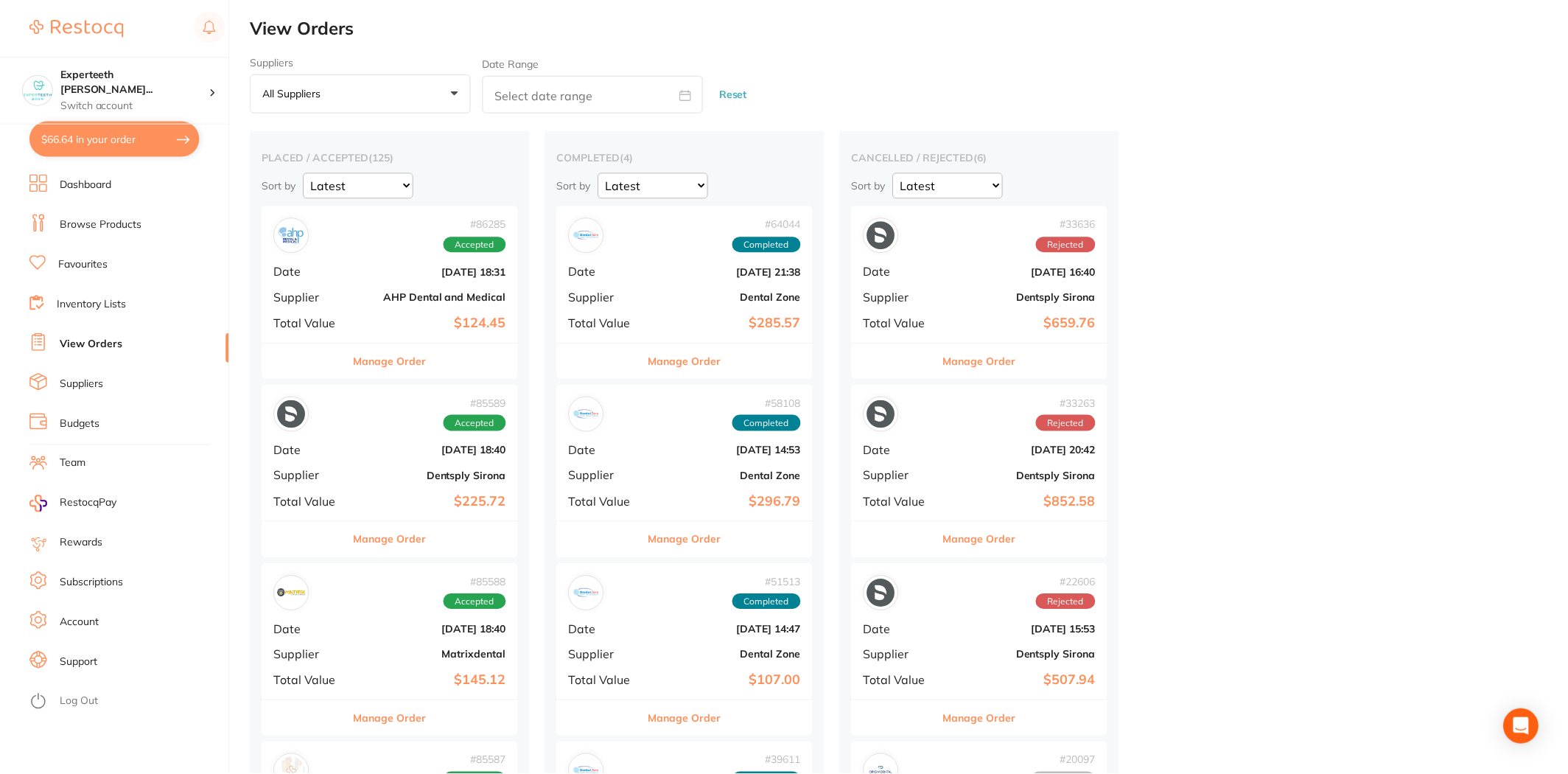 scroll, scrollTop: 409, scrollLeft: 0, axis: vertical 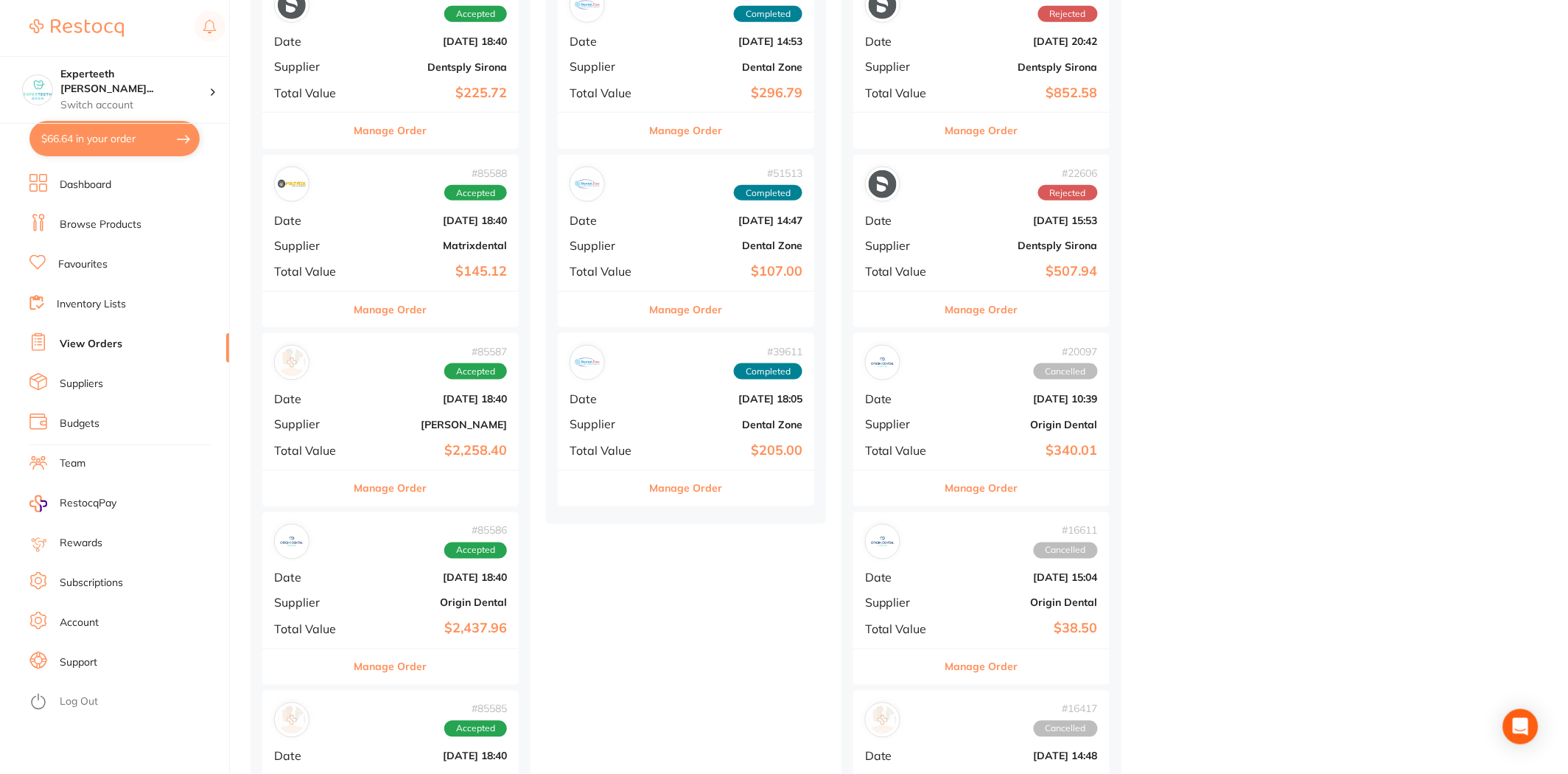 click on "Manage Order" at bounding box center (391, 489) 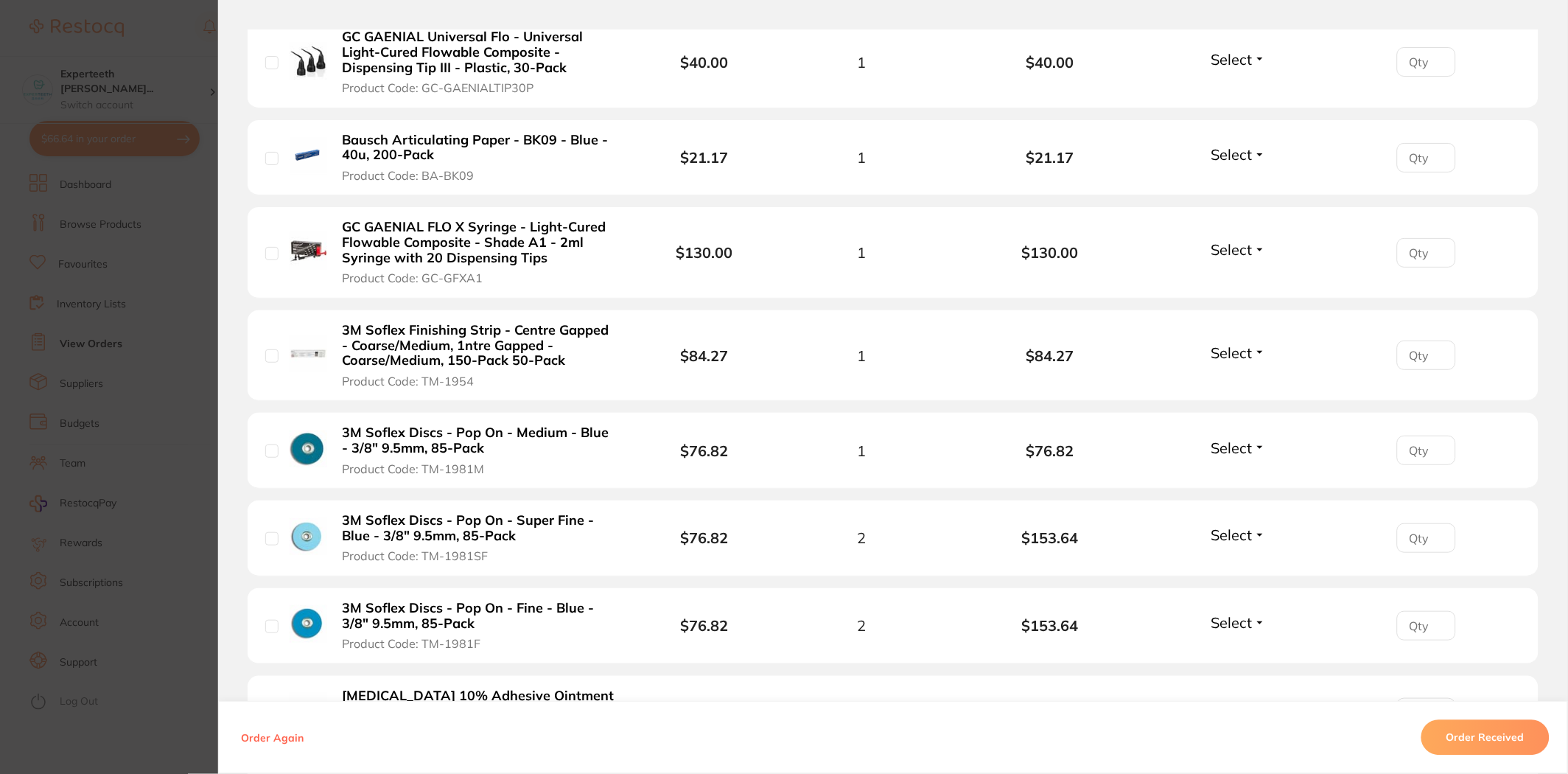 scroll, scrollTop: 775, scrollLeft: 0, axis: vertical 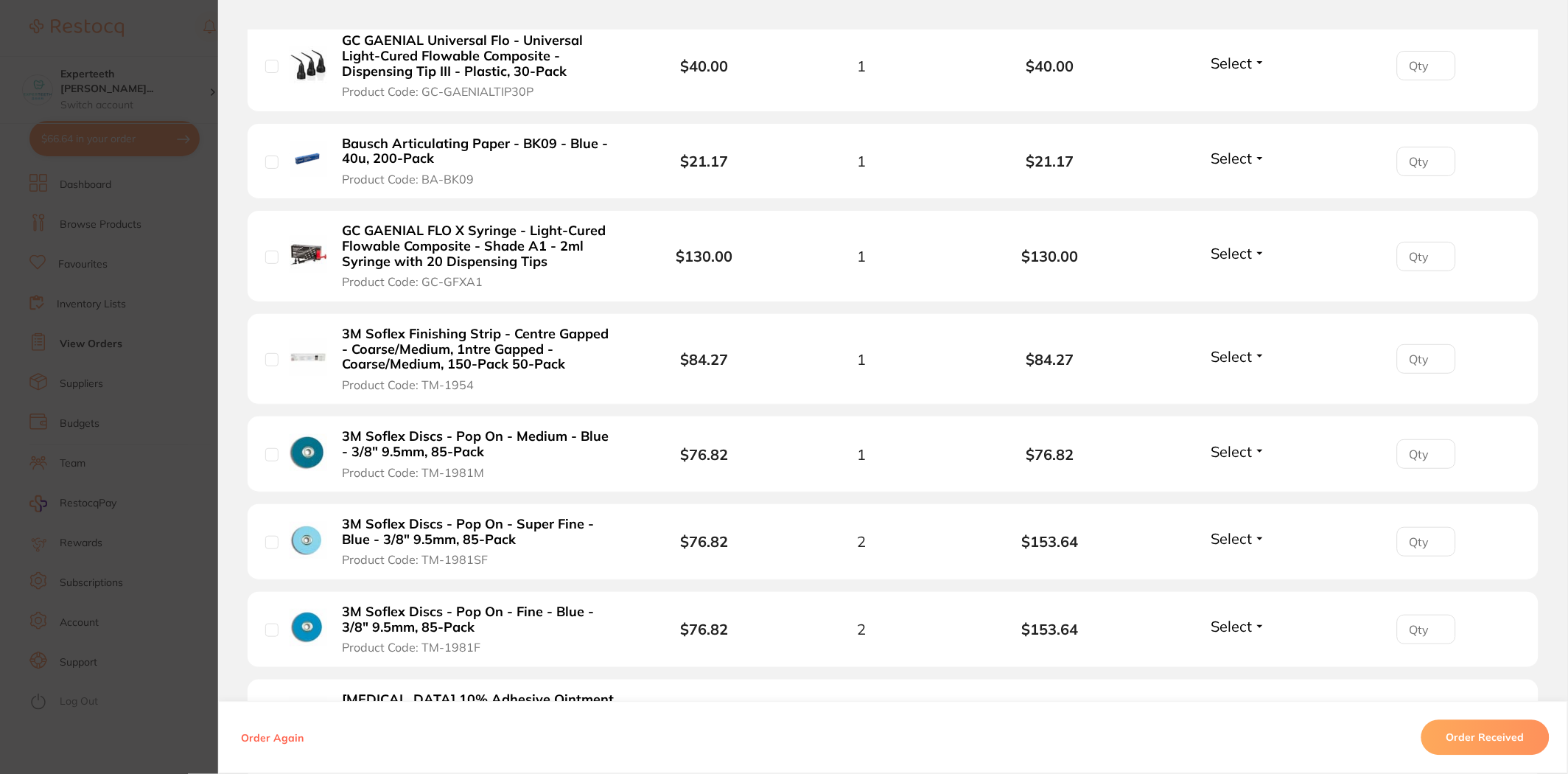 click on "Order ID: Restocq- 85587   Order Information Accepted  Order Order Date [DATE] 18:40 Supplier [PERSON_NAME]   Customer Account Number 2EDE600 Delivery Address [STREET_ADDRESS][PERSON_NAME],  Total Value $2,258.40 Order Notes Upload attachments There are currently no notes to display. Your Orders   Select all ( 0 ) Price Quantity Total Item Status   You can use this feature to track items that you have received and those that are on backorder Qty Received Save To List 3M Soflex Finishing Strip - Centre Gapped - Coarse/Medium, 1ntre Gapped - Coarse/Medium, 100-Pack 00-Pack   Product    Code:  TM-1954N     $87.27 1 $87.27 Select Received Back Order DE Slim & Soft Hand Towel - 2ply - 19.3mm x 26cm, 2400 Sheets   Product    Code:  HSD-9796220     $52.27 1 $52.27 Select Received Back Order DURAPHAT Varnish Light 22600ppmF 10ml tube   Product    Code:  CG-1224347     $57.26 2 $114.52 Select Received Back Order   Product    Code:  GC-GAENIALTIP30P     $40.00 1 $40.00 Select Received Back Order" at bounding box center (784, 387) 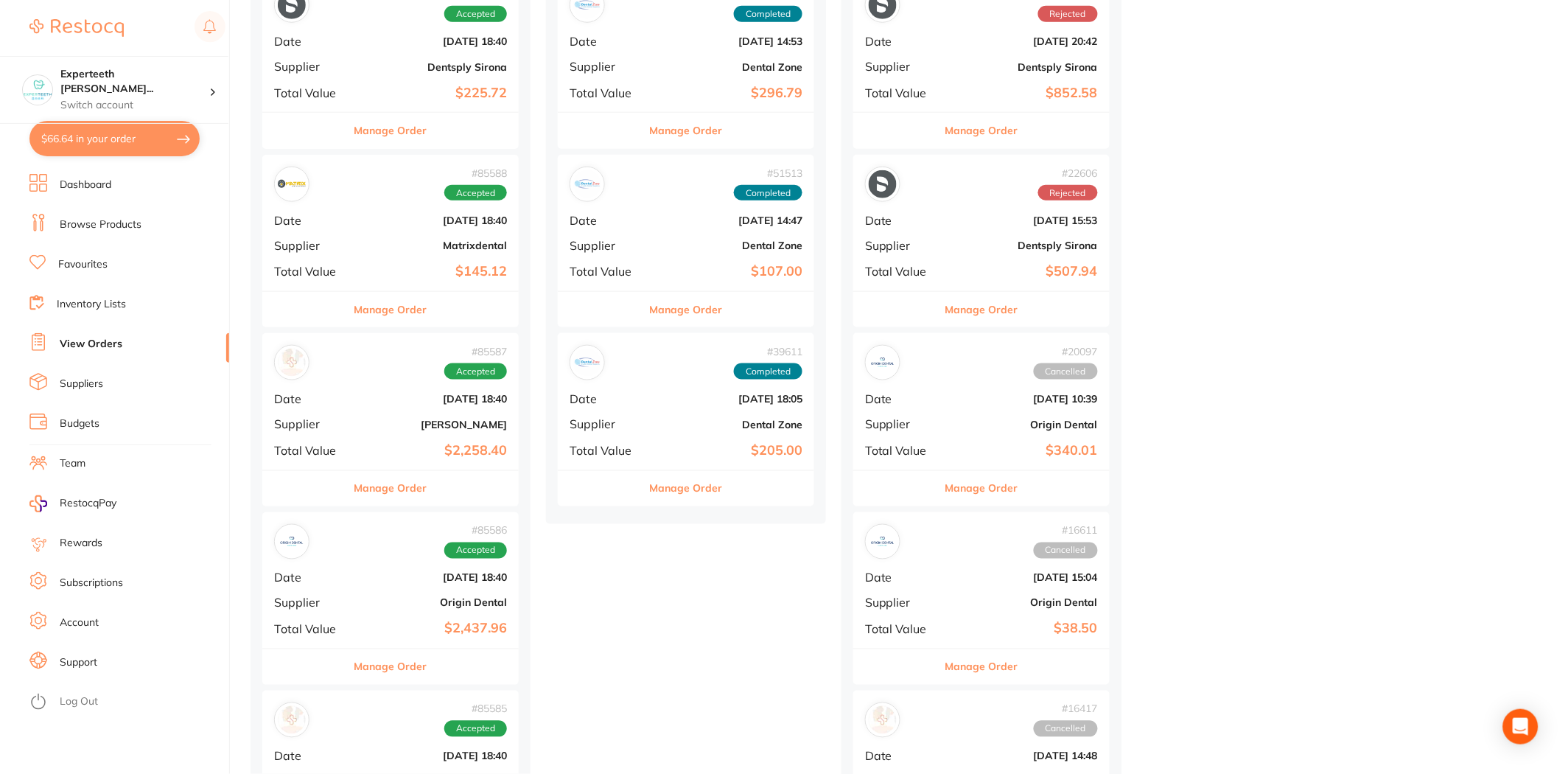 click on "View Orders" at bounding box center [91, 344] 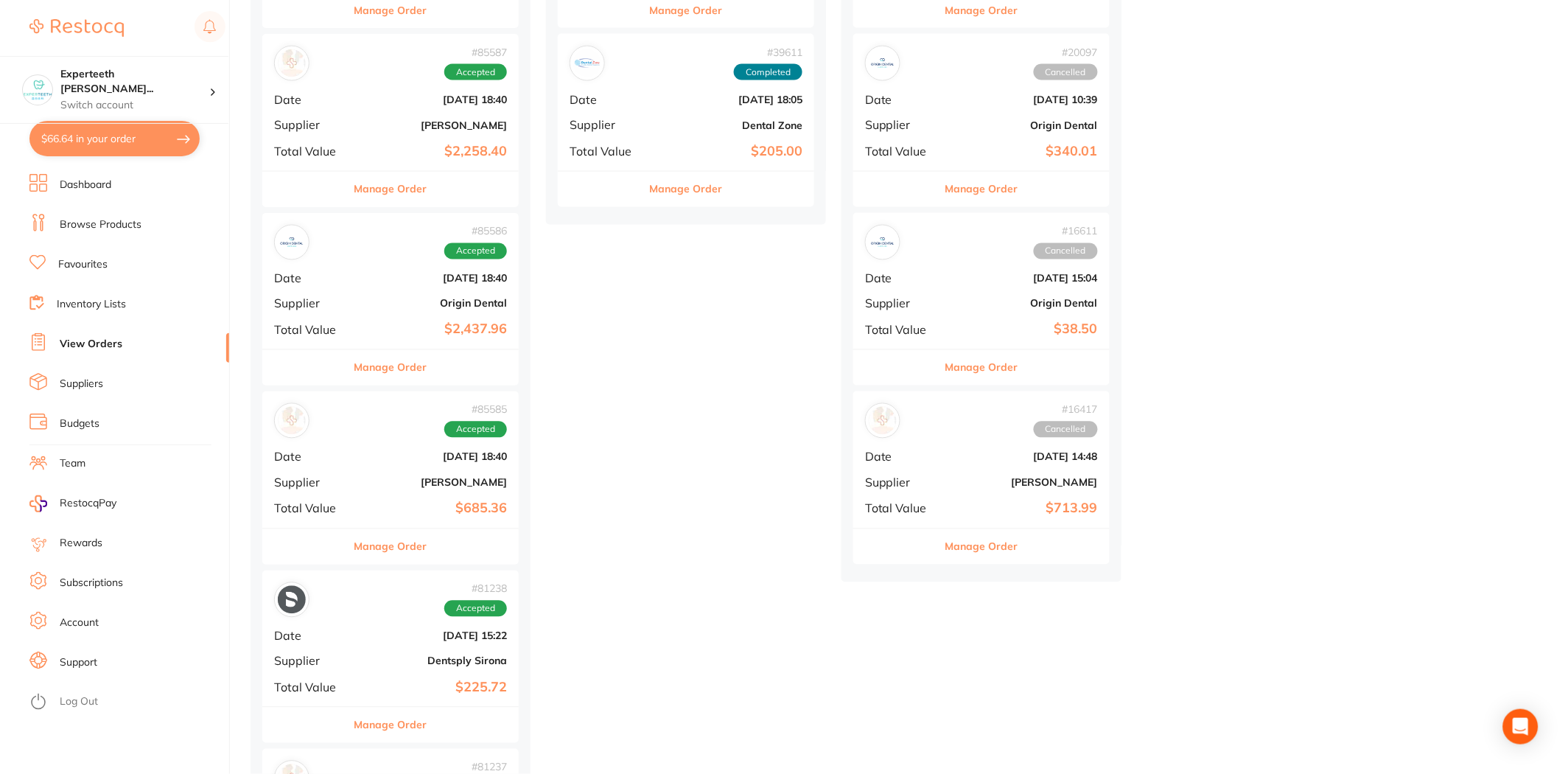 scroll, scrollTop: 737, scrollLeft: 0, axis: vertical 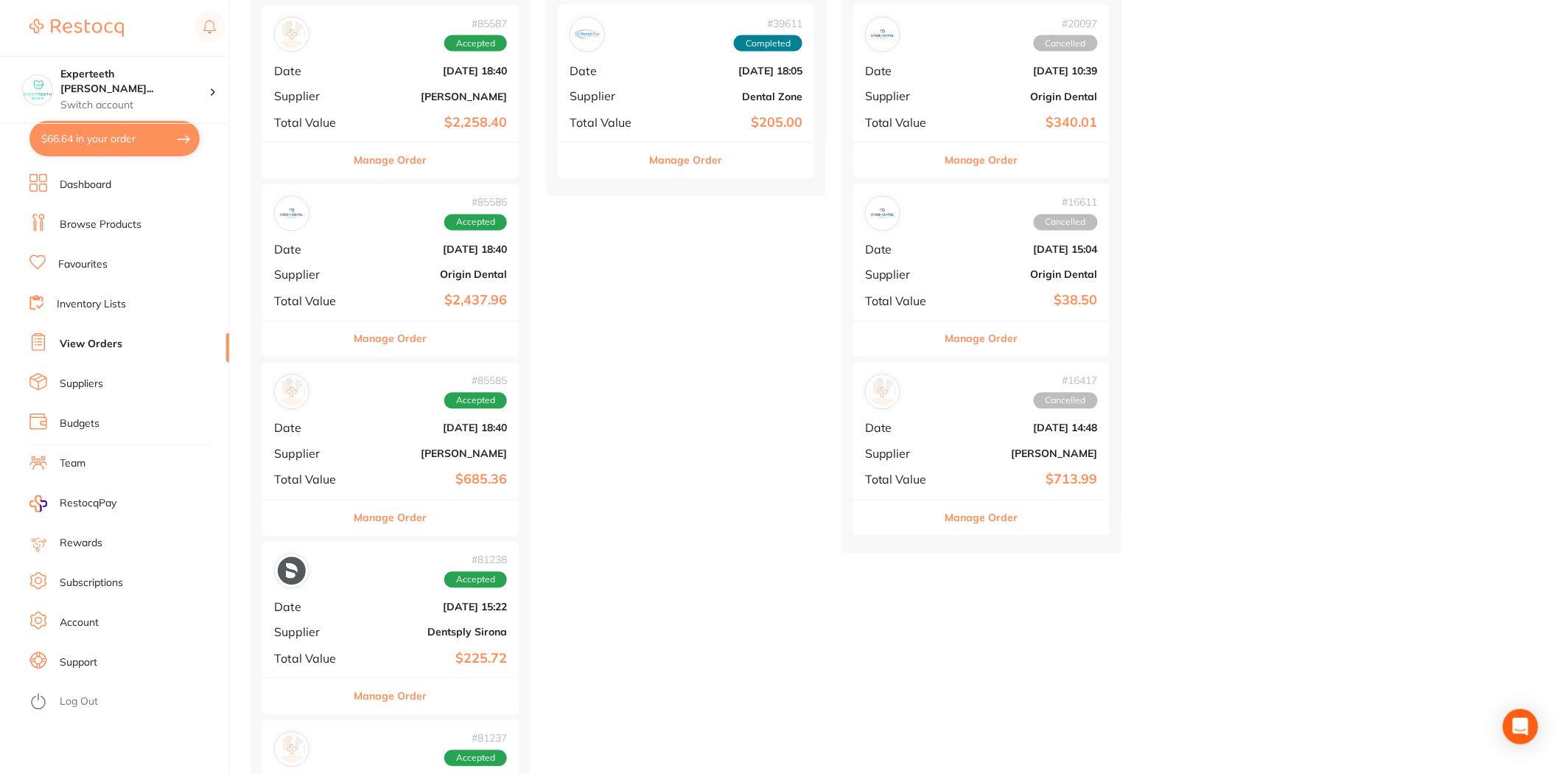 click on "Manage Order" at bounding box center (391, 518) 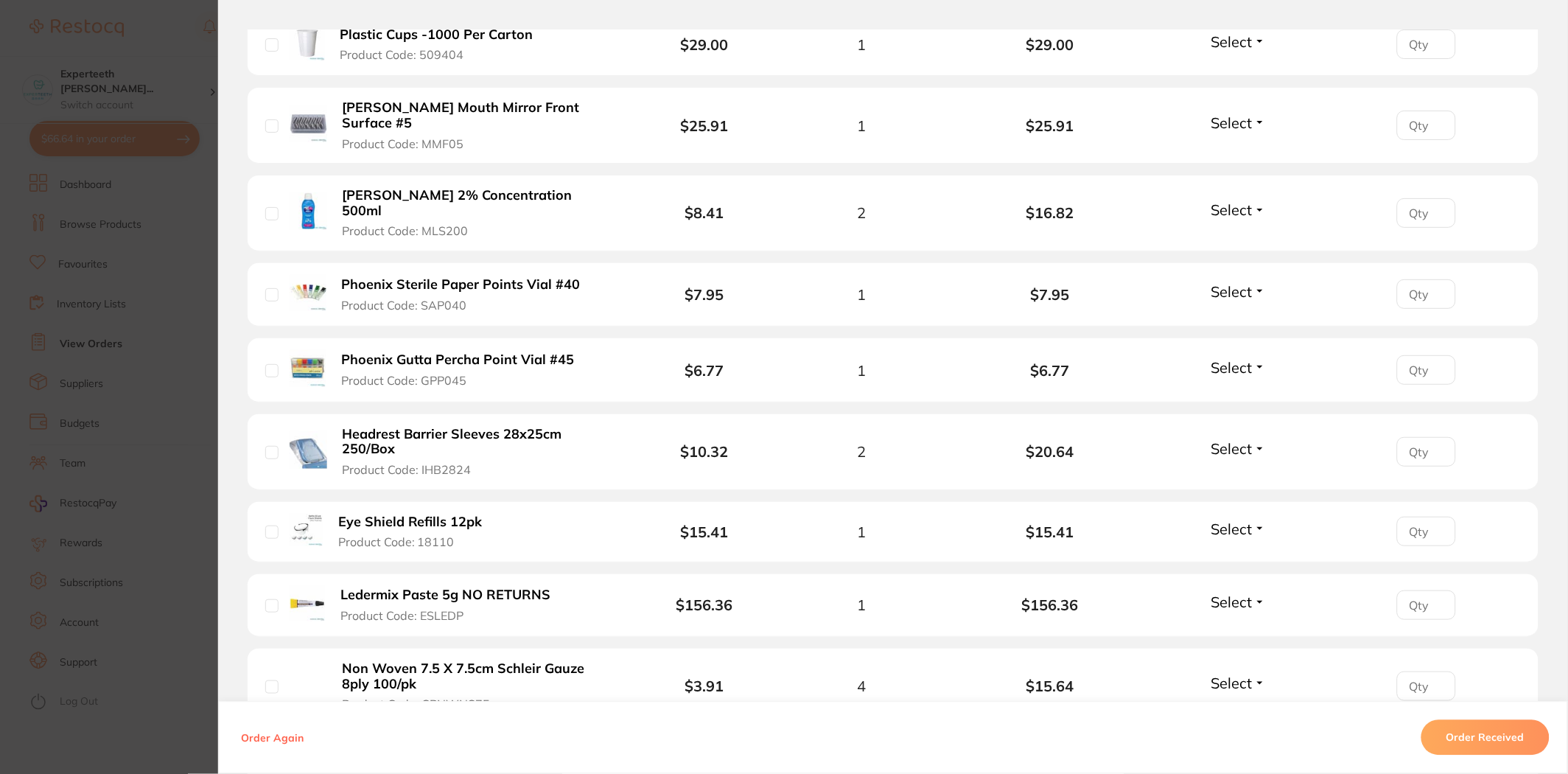 scroll, scrollTop: 819, scrollLeft: 0, axis: vertical 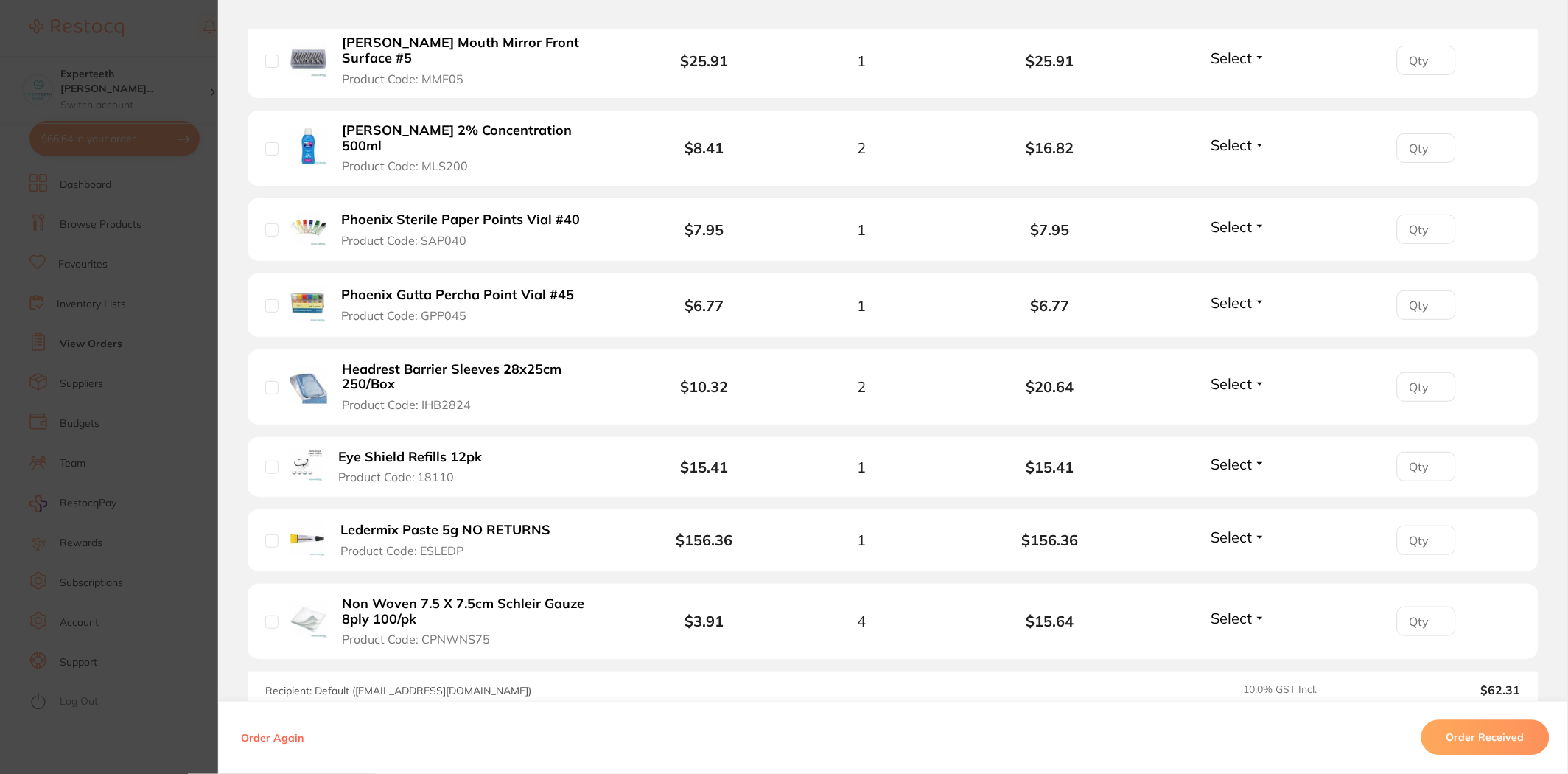 click on "Order ID: Restocq- 85585   Order Information Accepted  Order Order Date [DATE] 18:40 Supplier [PERSON_NAME]   Customer Account Number AD55979 Delivery Address [STREET_ADDRESS][PERSON_NAME],  Total Value $685.36 Order Notes Upload attachments There are currently no notes to display. Your Orders   Select all ( 0 ) Price Quantity Total Item Status   You can use this feature to track items that you have received and those that are on backorder Qty Received Save To List [PERSON_NAME] Prophy Paste Spearmint 200G   Product    Code:  APP200     $19.64 2 $39.28 Select Received Back Order FILTEK Z250 A2 Capsule 0.2g x 20   Product    Code:  TM-6021A2     $135.00 2 $270.00 Select Received Back Order Bleach / [MEDICAL_DATA] Blanks 6x6" (2mm) 10 Pack   Product    Code:  BBU37     $19.27 1 $19.27 Select Received Back Order Plastic Cups -1000 Per Carton   Product    Code:  509404     $29.00 1 $29.00 Select Received Back Order [PERSON_NAME] Mouth Mirror Front Surface #5   Product    Code:  MMF05     $25.91 1 $25.91 Select Received" at bounding box center [784, 387] 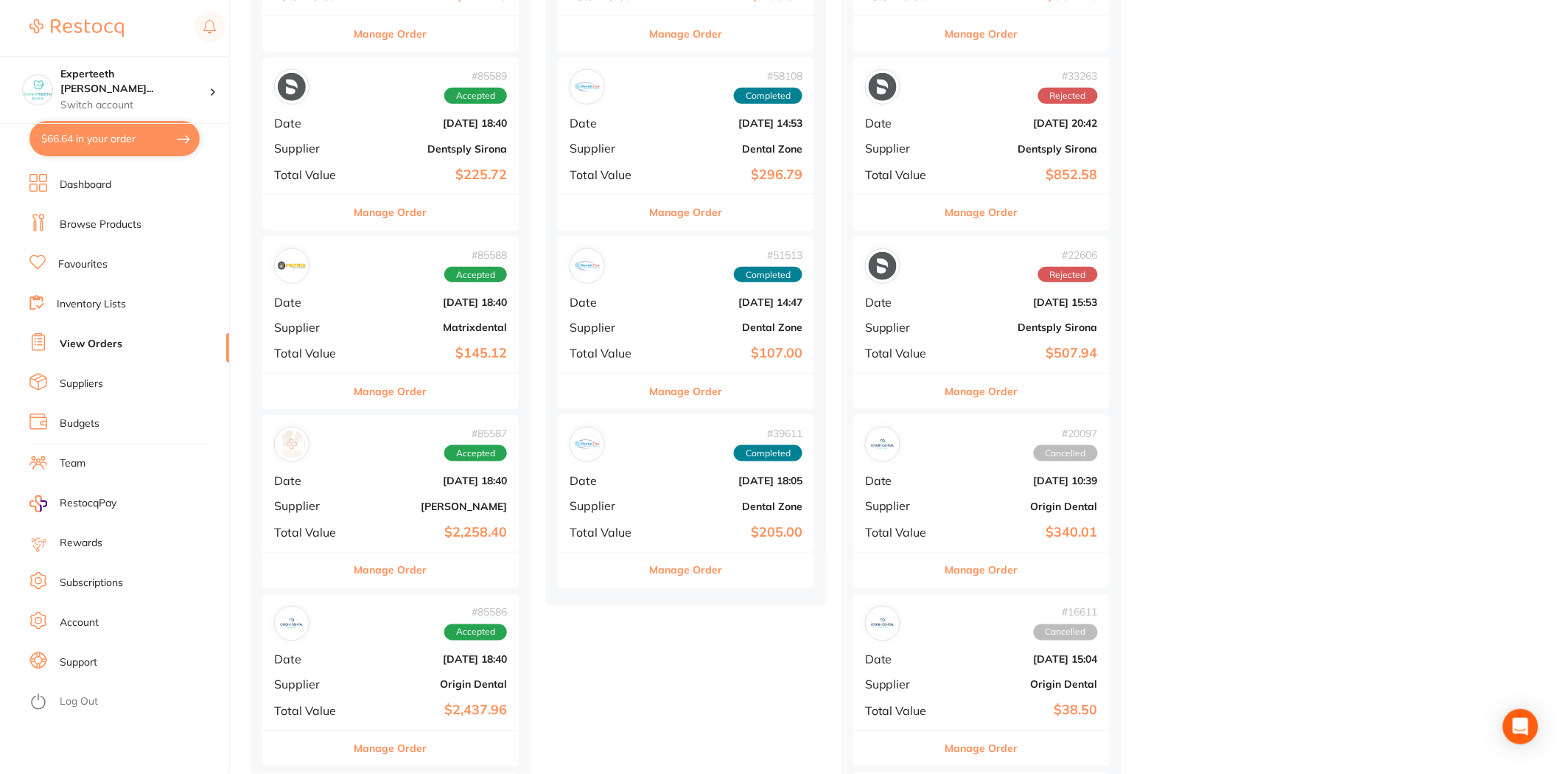 scroll, scrollTop: 245, scrollLeft: 0, axis: vertical 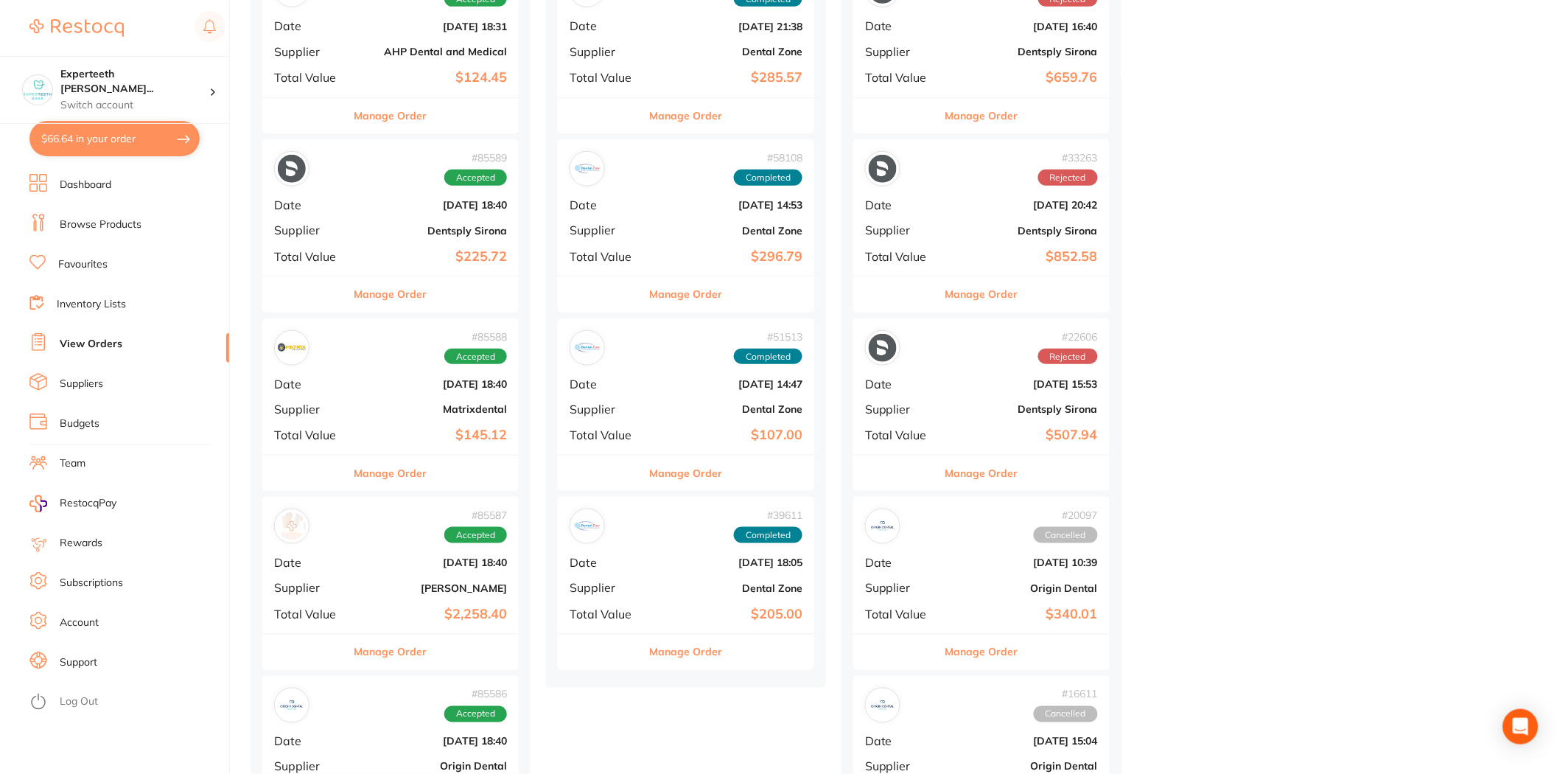 click on "Manage Order" at bounding box center (391, 473) 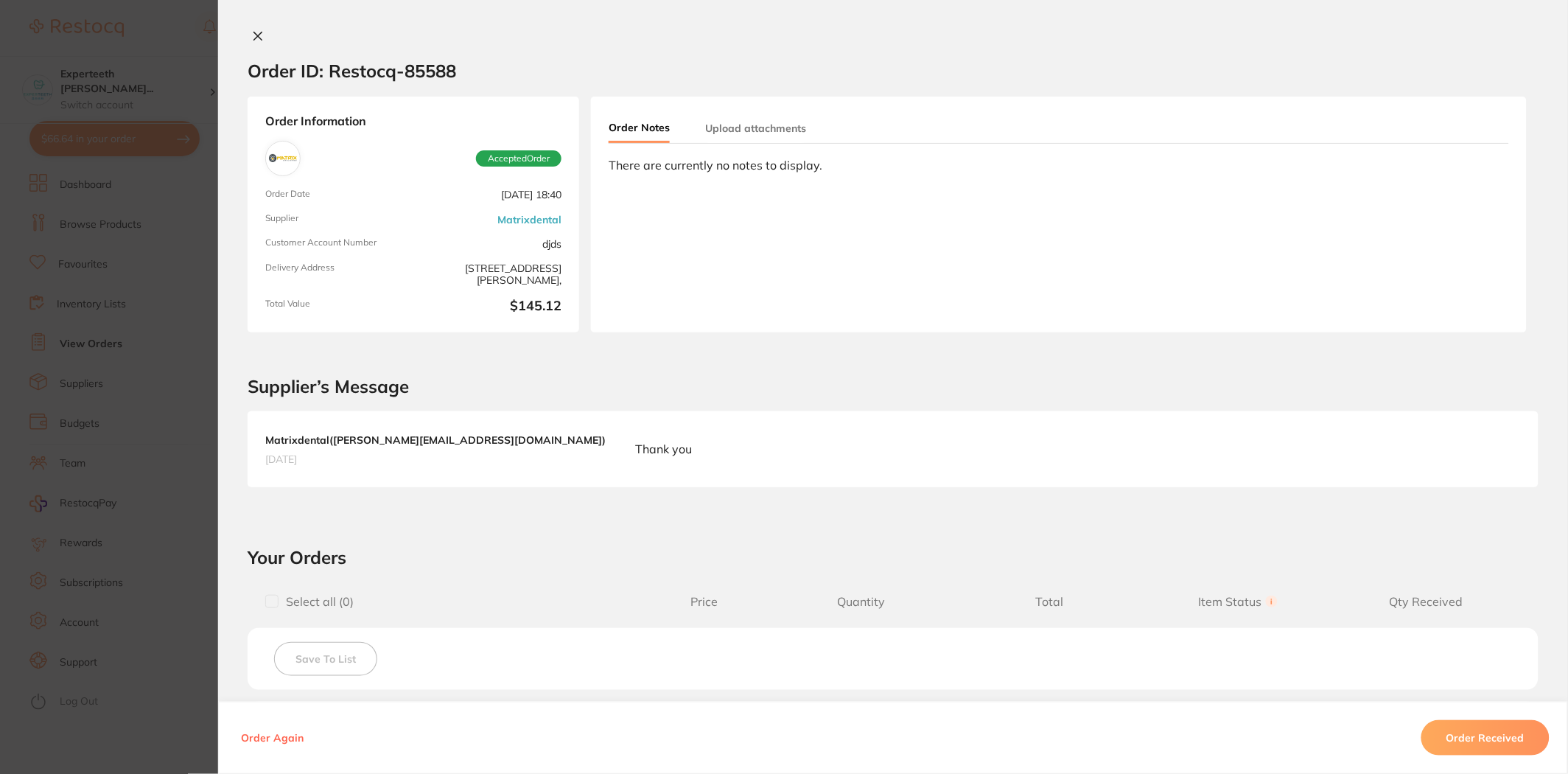 click on "Order ID: Restocq- 85588   Order Information Accepted  Order Order Date [DATE] 18:40 Supplier Matrixdental   Customer Account Number djds Delivery Address [STREET_ADDRESS][PERSON_NAME],  Total Value $145.12 Order Notes Upload attachments There are currently no notes to display. Supplier’s Message Matrixdental  ( [PERSON_NAME][EMAIL_ADDRESS][DOMAIN_NAME] ) [DATE] Thank you Your Orders   Select all ( 0 ) Price Quantity Total Item Status   You can use this feature to track items that you have received and those that are on backorder Qty Received Save To List MANI K-FILE 21mm #45 (6)   Product    Code:  RMK2145     $9.08 1 $9.08 Select Received Back Order MANI K-FILE 25mm #45 (6)   Product    Code:  RMK2545     $9.08 1 $9.08 Select Received Back Order ORAL B Superfloss 50 Pre-Cut Strands (1)   Product    Code:  2OB-13265230     $4.27 1 $4.27 Select Received Back Order PREMIUM Soft Touch HVE Oral Evacuator (50) Vented Soft Blue Tip   Product    Code:  6ST001     $7.30 15 $109.50 Select Received Back Order Product" at bounding box center (784, 387) 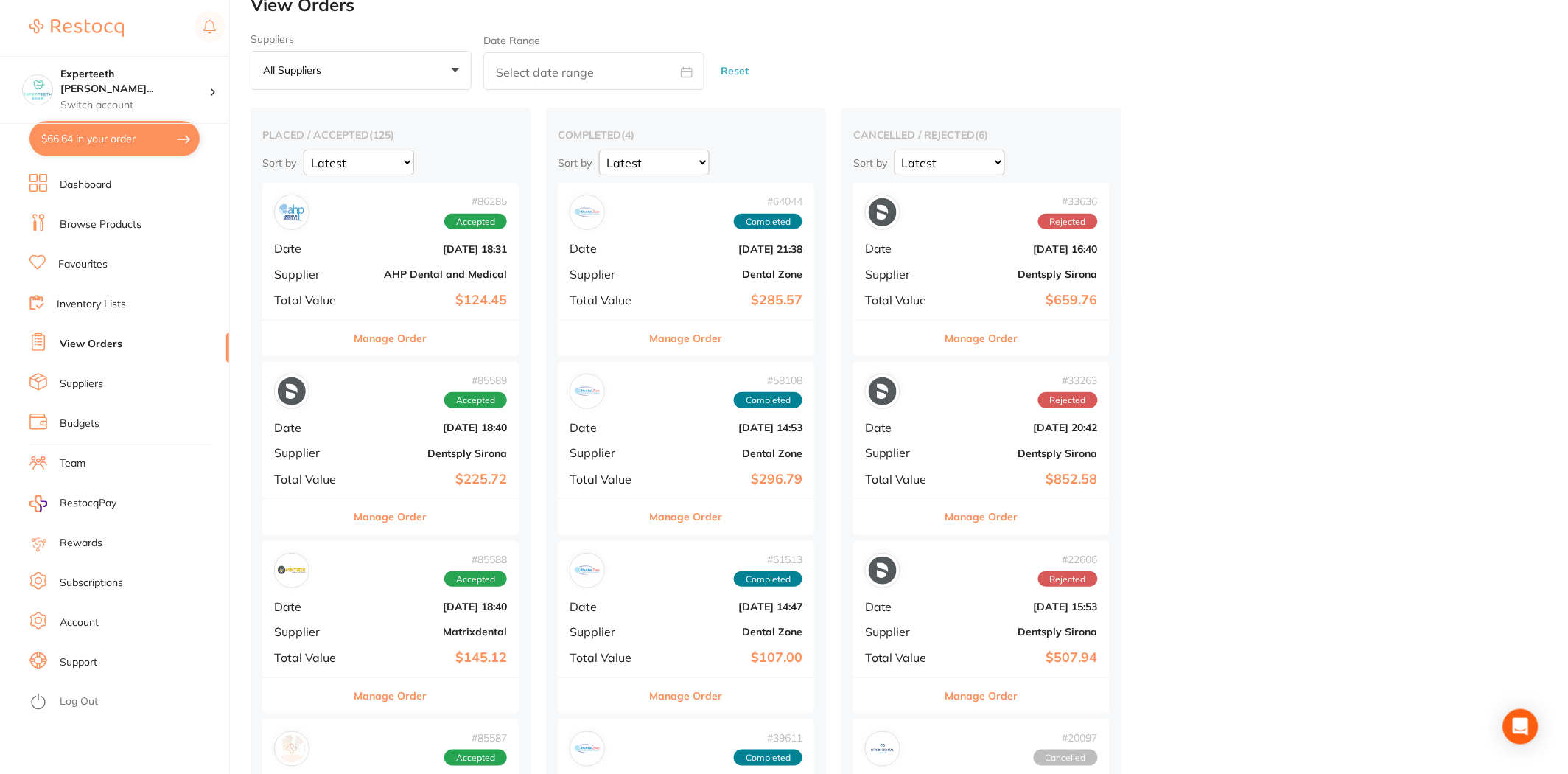 scroll, scrollTop: 0, scrollLeft: 0, axis: both 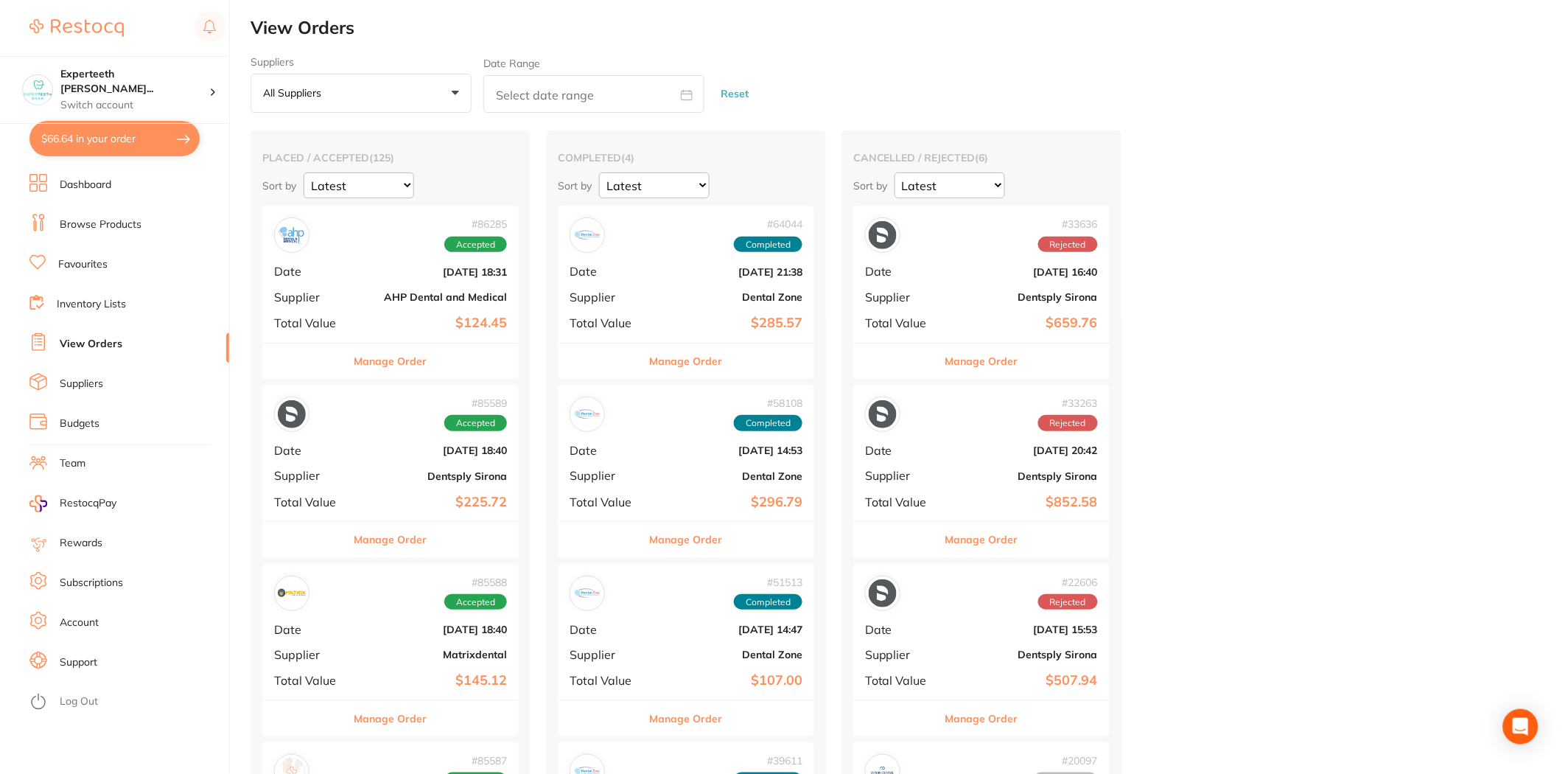 click on "Manage Order" at bounding box center [391, 361] 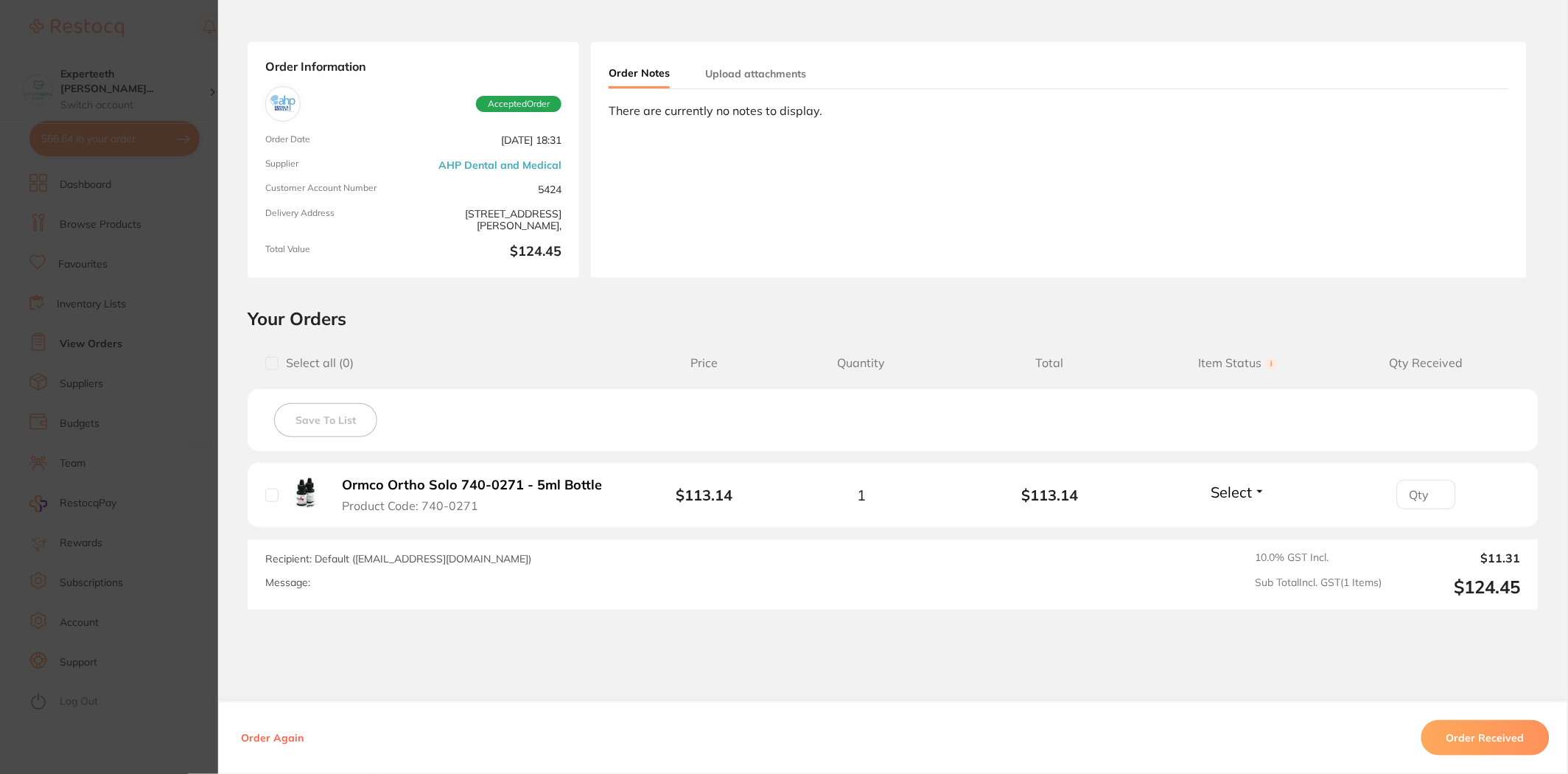 scroll, scrollTop: 82, scrollLeft: 0, axis: vertical 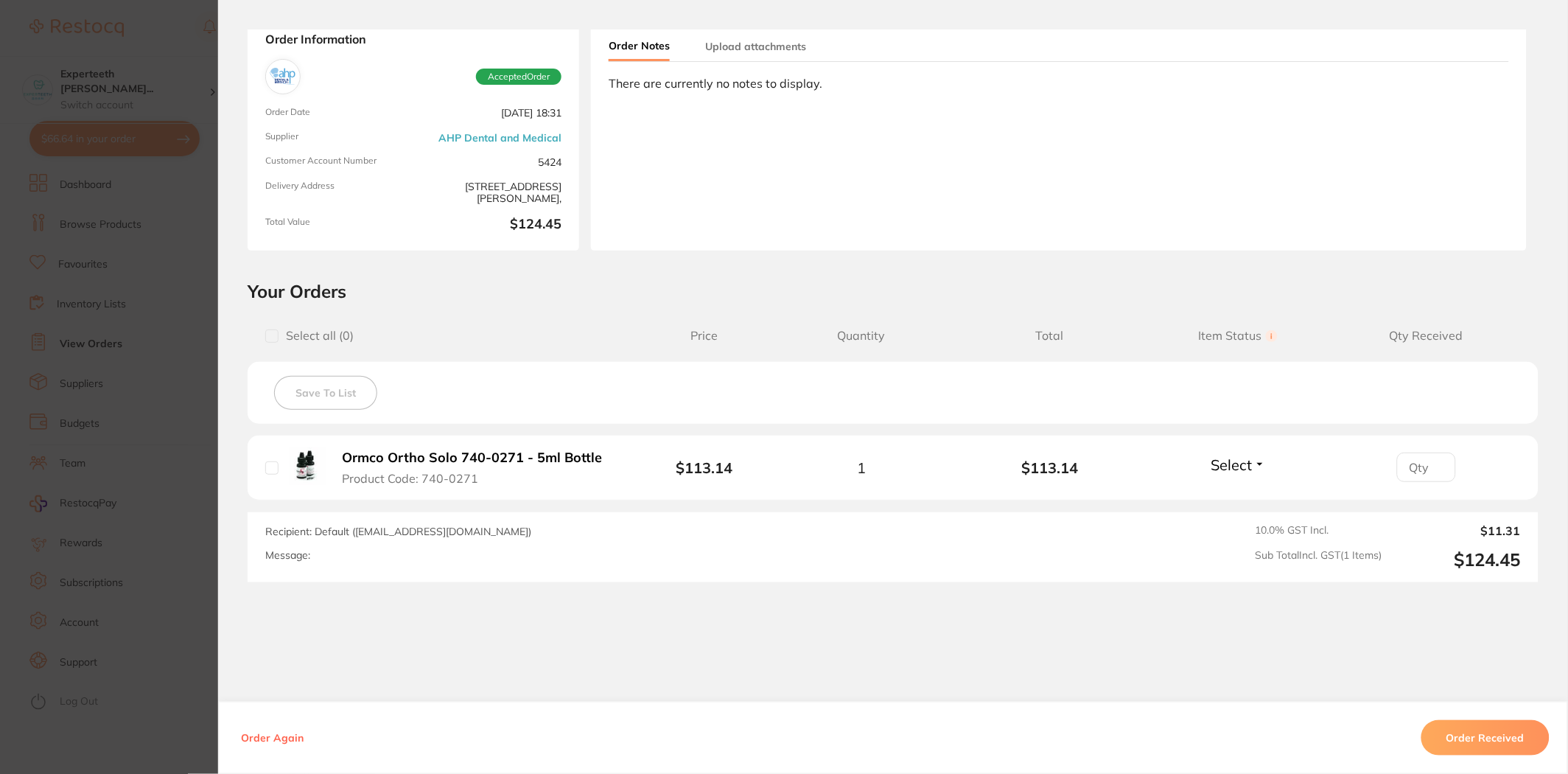 click on "Order ID: Restocq- 86285   Order Information Accepted  Order Order Date [DATE] 18:31 Supplier AHP Dental and Medical   Customer Account Number 5424 Delivery Address [STREET_ADDRESS][PERSON_NAME],  Total Value $124.45 Order Notes Upload attachments There are currently no notes to display. Your Orders   Select all ( 0 ) Price Quantity Total Item Status   You can use this feature to track items that you have received and those that are on backorder Qty Received Save To List Ormco Ortho Solo 740-0271 - 5ml Bottle   Product    Code:  740-0271     $113.14 1 $113.14 Select Received Back Order Ormco Ortho Solo 740-0271 - 5ml Bottle Product    Code:  740-0271 $113.14 Quantity:  1 Status:   Select Received Back Order Quantity Received: Recipient: Default ( [EMAIL_ADDRESS][DOMAIN_NAME] ) Message:   10.0 % GST Incl. $11.31 Sub Total  Incl. GST  ( 1   Items) $124.45 Order Again Order Received ✕ ✕" at bounding box center [784, 387] 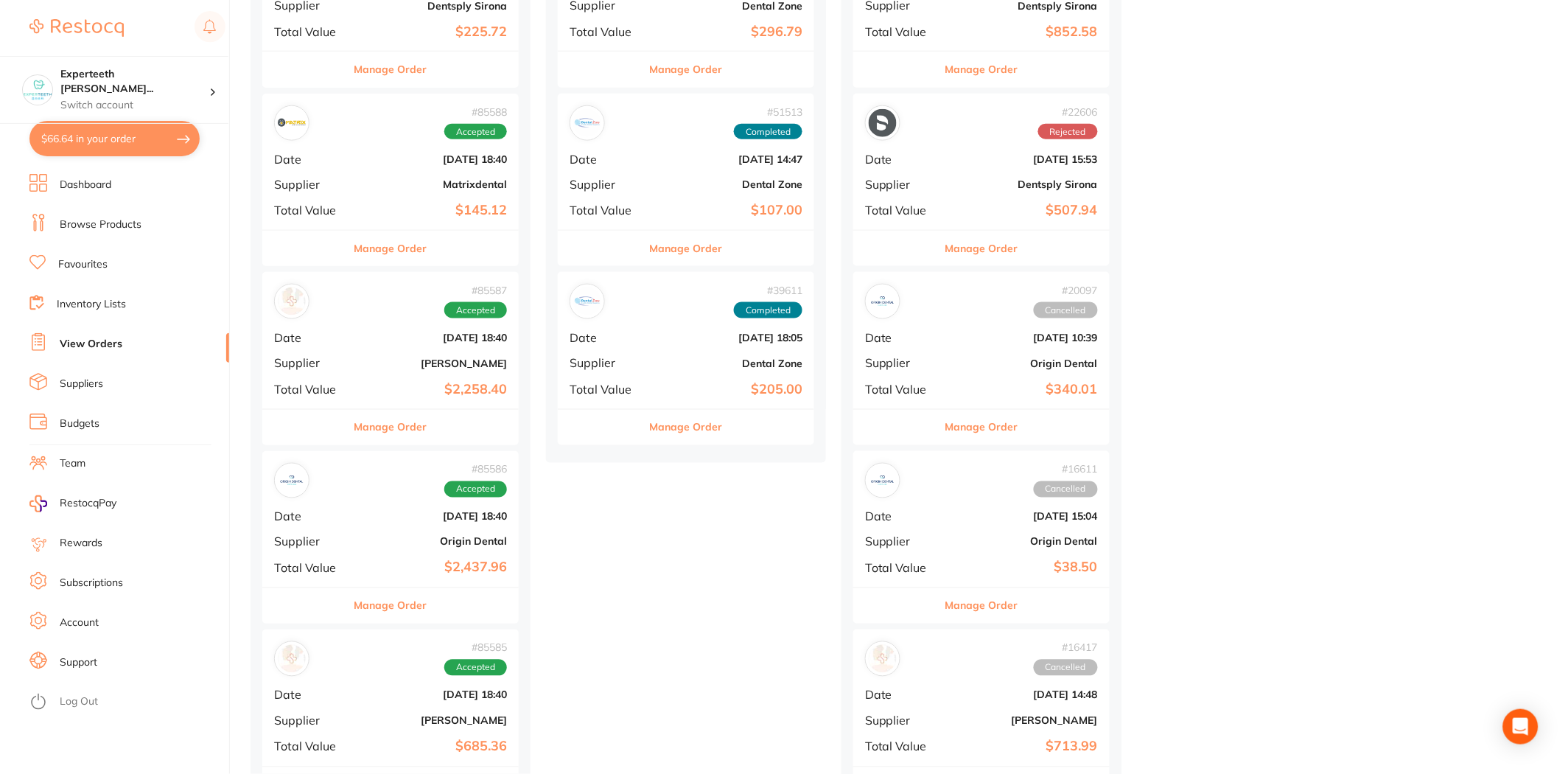 scroll, scrollTop: 491, scrollLeft: 0, axis: vertical 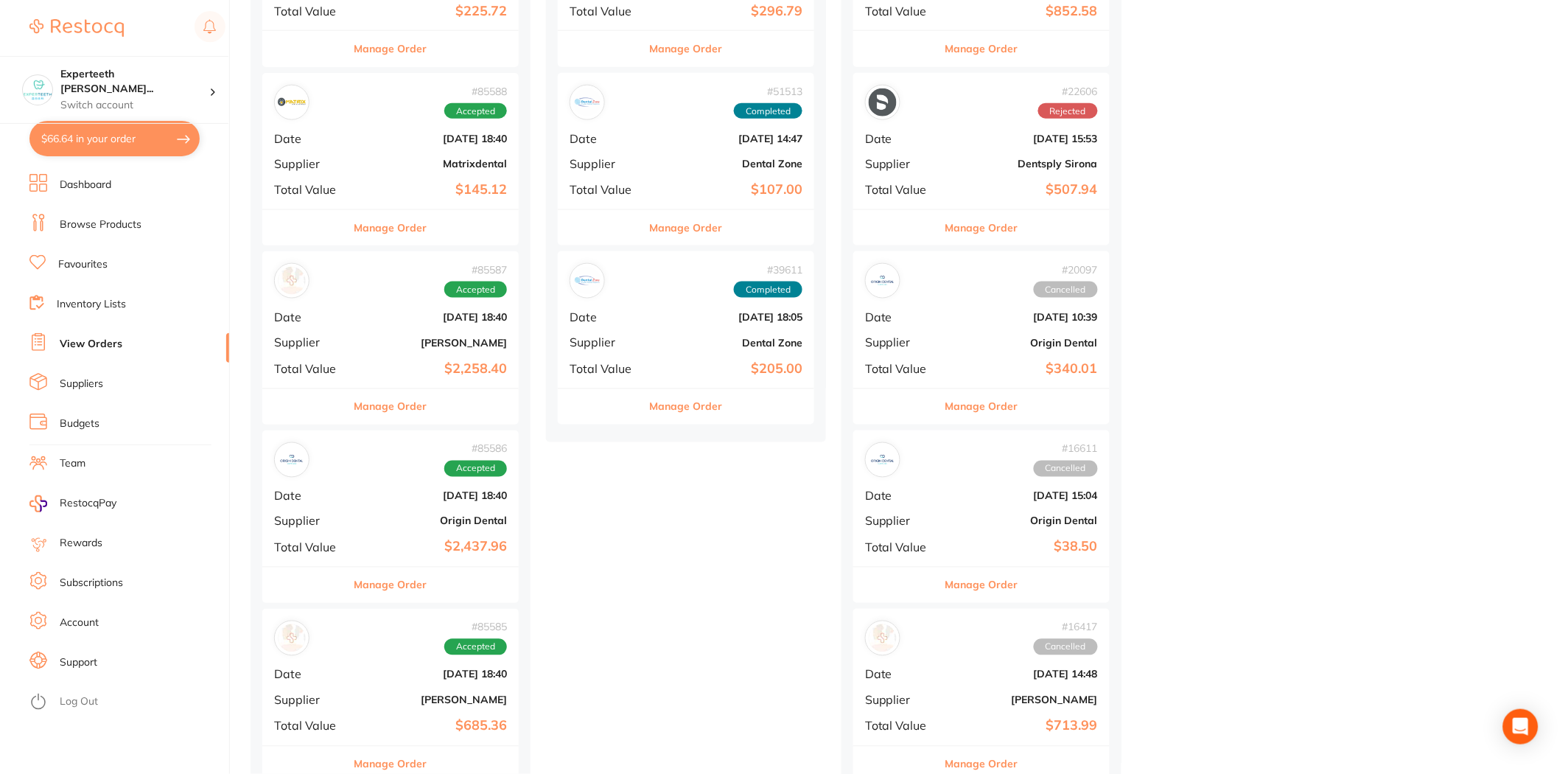 click on "Manage Order" at bounding box center (391, 407) 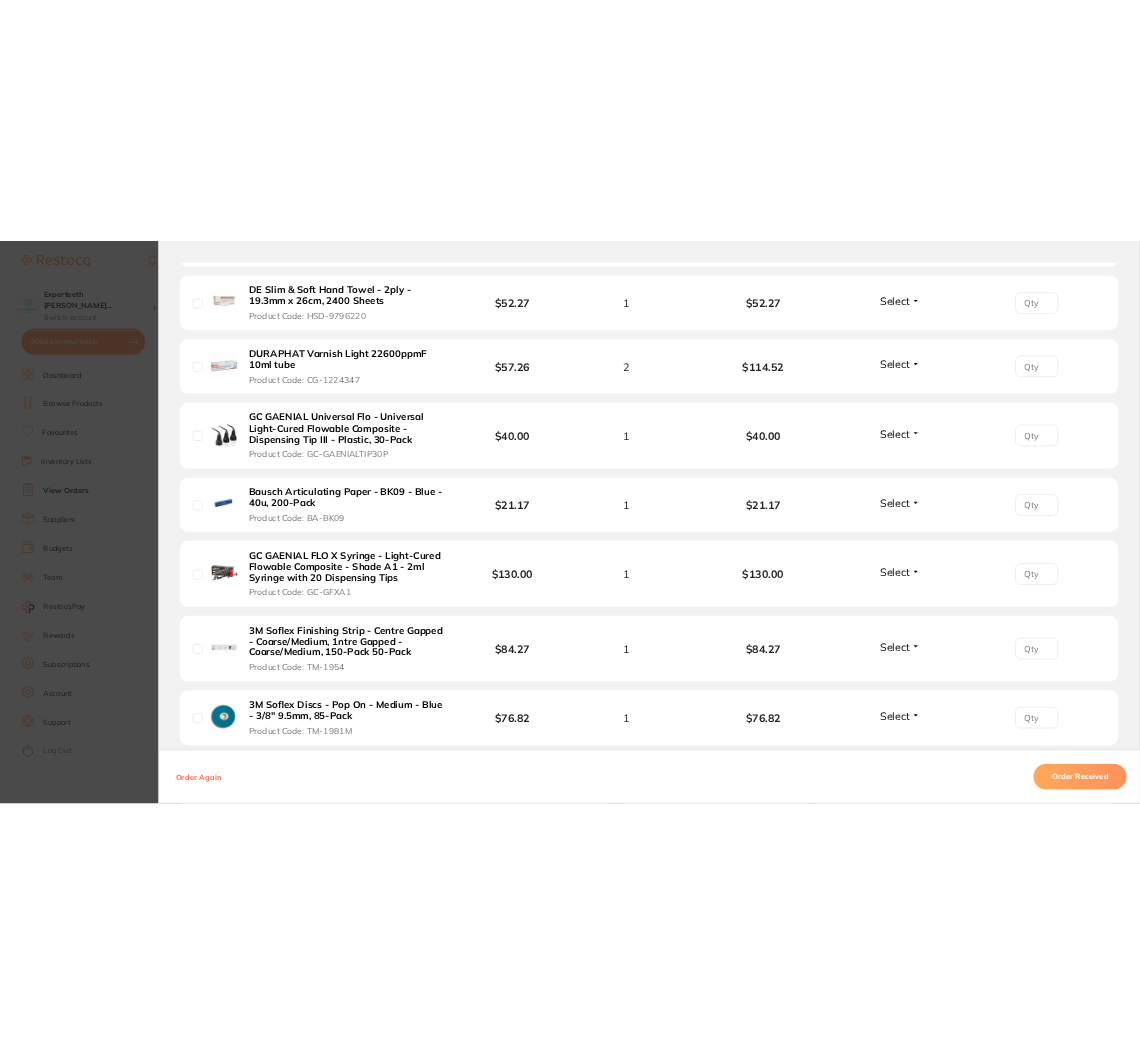 scroll, scrollTop: 666, scrollLeft: 0, axis: vertical 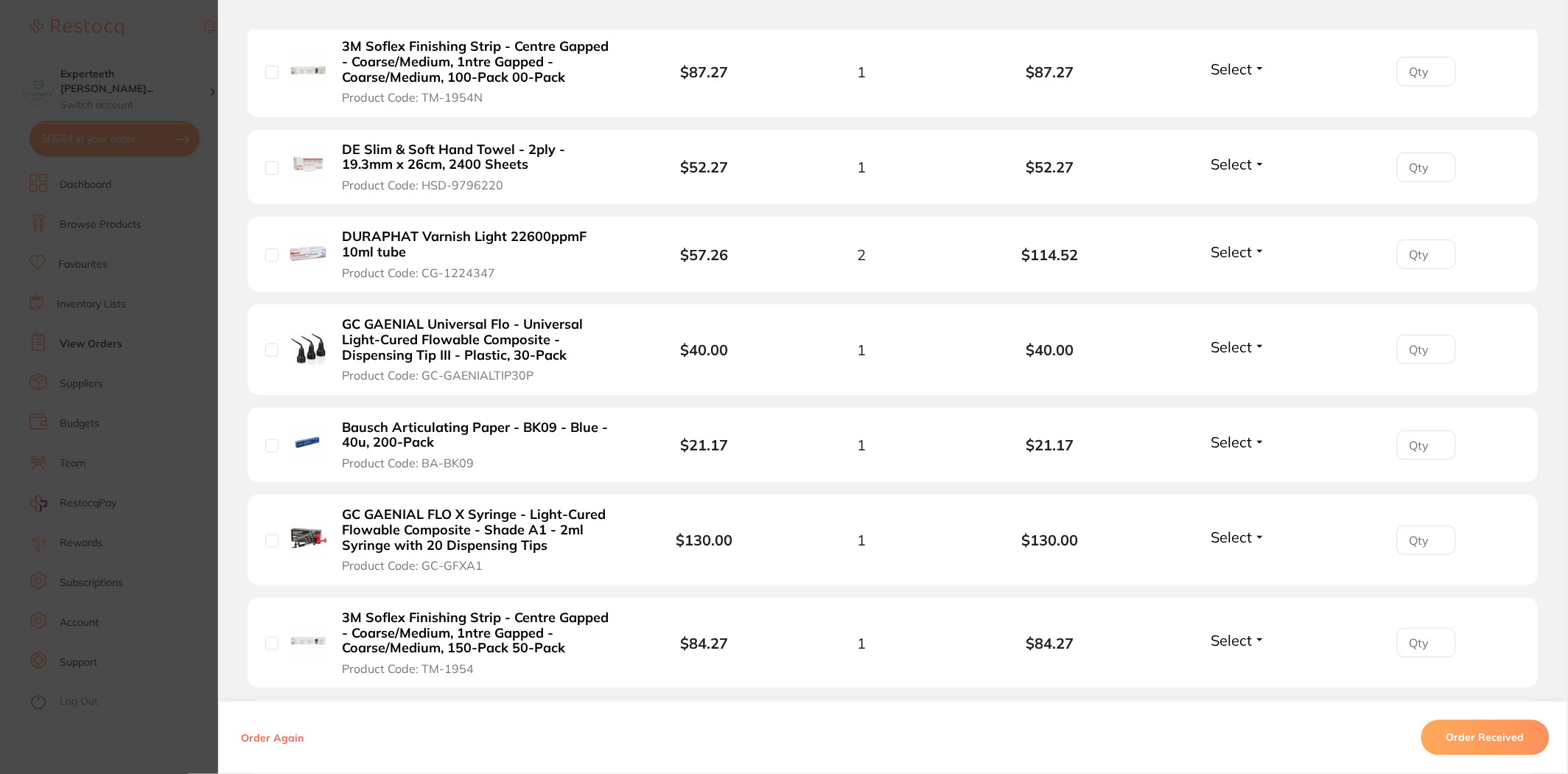click on "Order ID: Restocq- 85587   Order Information Accepted  Order Order Date [DATE] 18:40 Supplier [PERSON_NAME]   Customer Account Number 2EDE600 Delivery Address [STREET_ADDRESS][PERSON_NAME],  Total Value $2,258.40 Order Notes Upload attachments There are currently no notes to display. Your Orders   Select all ( 0 ) Price Quantity Total Item Status   You can use this feature to track items that you have received and those that are on backorder Qty Received Save To List 3M Soflex Finishing Strip - Centre Gapped - Coarse/Medium, 1ntre Gapped - Coarse/Medium, 100-Pack 00-Pack   Product    Code:  TM-1954N     $87.27 1 $87.27 Select Received Back Order DE Slim & Soft Hand Towel - 2ply - 19.3mm x 26cm, 2400 Sheets   Product    Code:  HSD-9796220     $52.27 1 $52.27 Select Received Back Order DURAPHAT Varnish Light 22600ppmF 10ml tube   Product    Code:  CG-1224347     $57.26 2 $114.52 Select Received Back Order   Product    Code:  GC-GAENIALTIP30P     $40.00 1 $40.00 Select Received Back Order" at bounding box center [784, 387] 